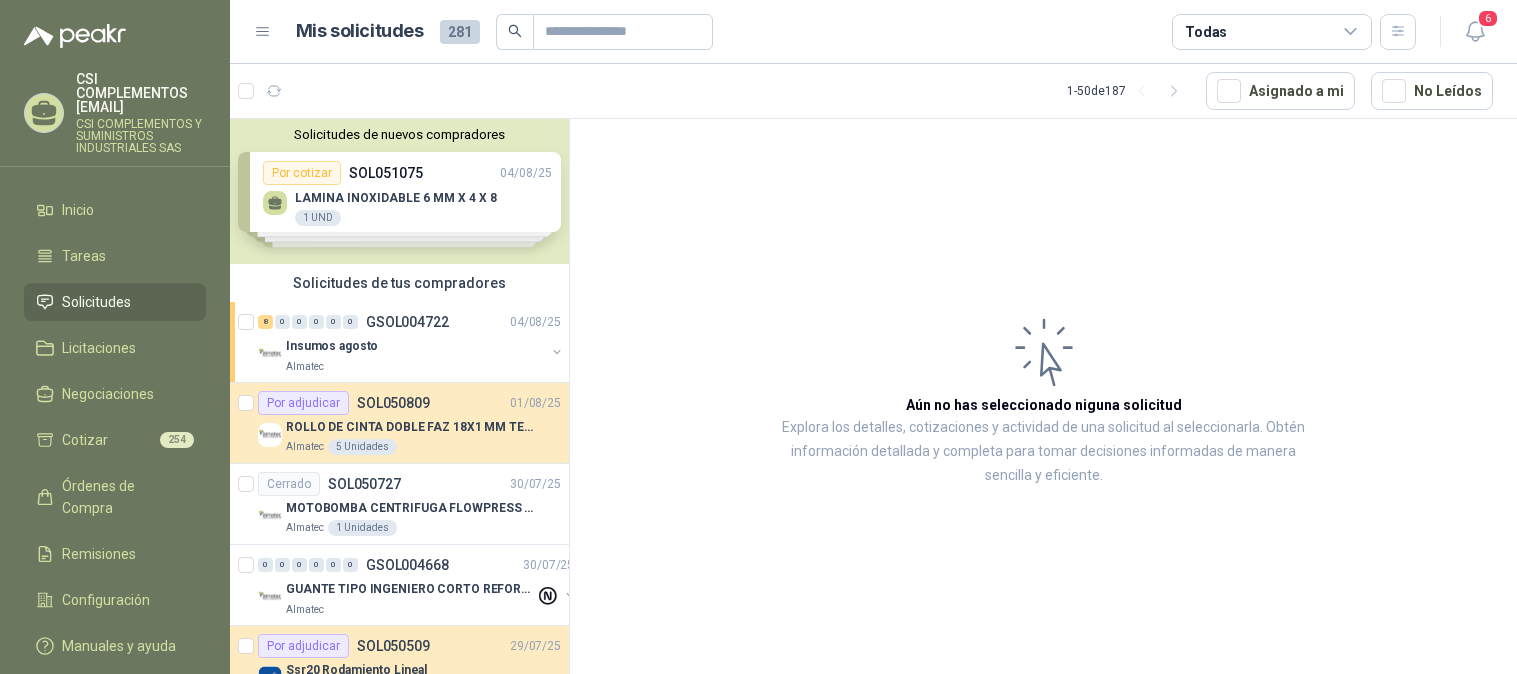 scroll, scrollTop: 0, scrollLeft: 0, axis: both 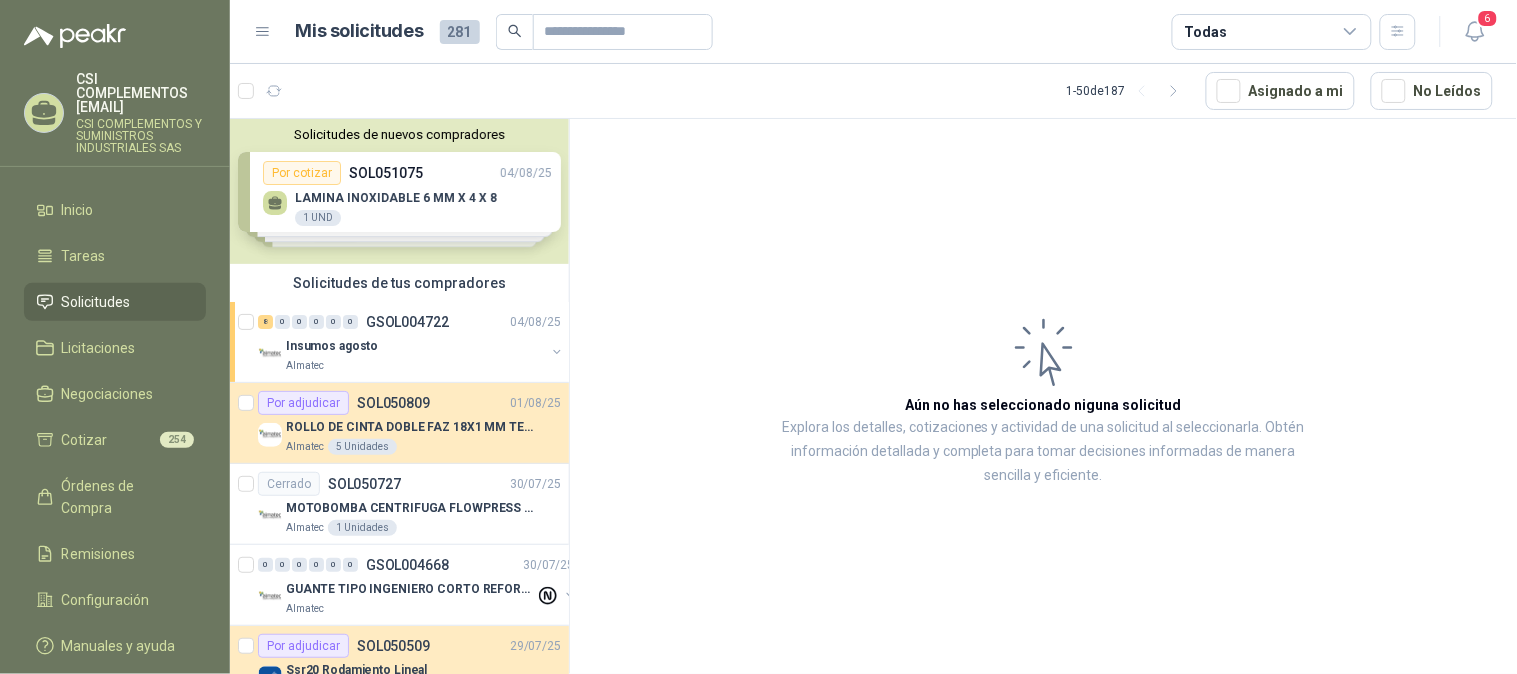 click on "Solicitudes" at bounding box center [115, 302] 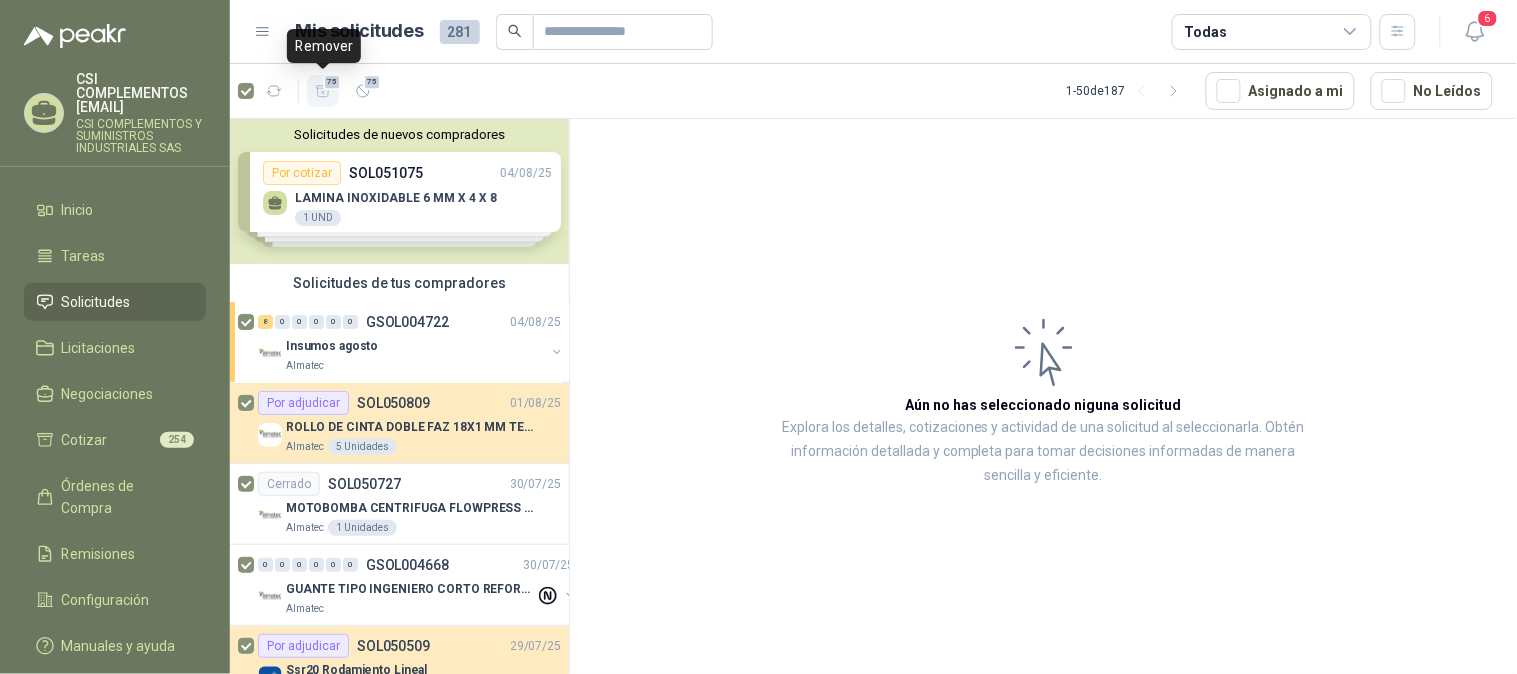 click on "75" at bounding box center [332, 82] 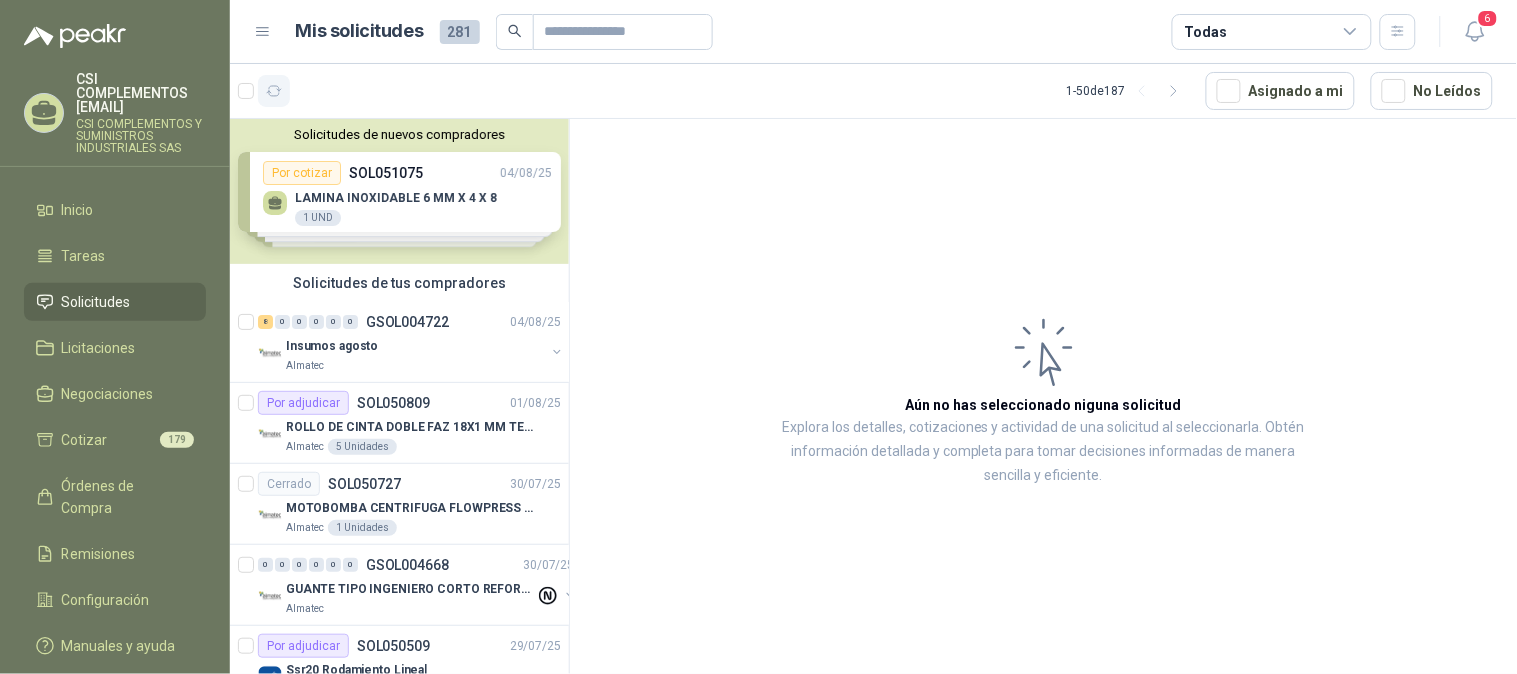 click 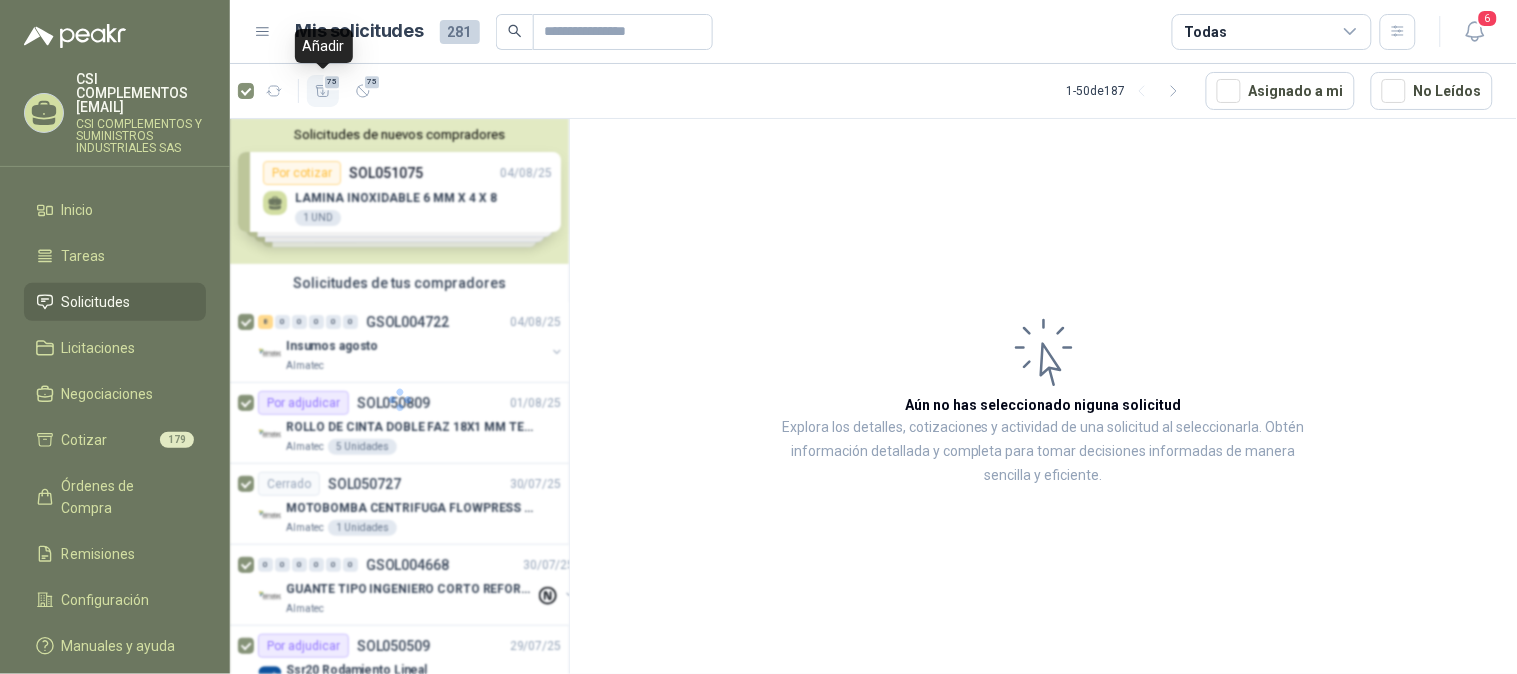 click on "75" at bounding box center (332, 82) 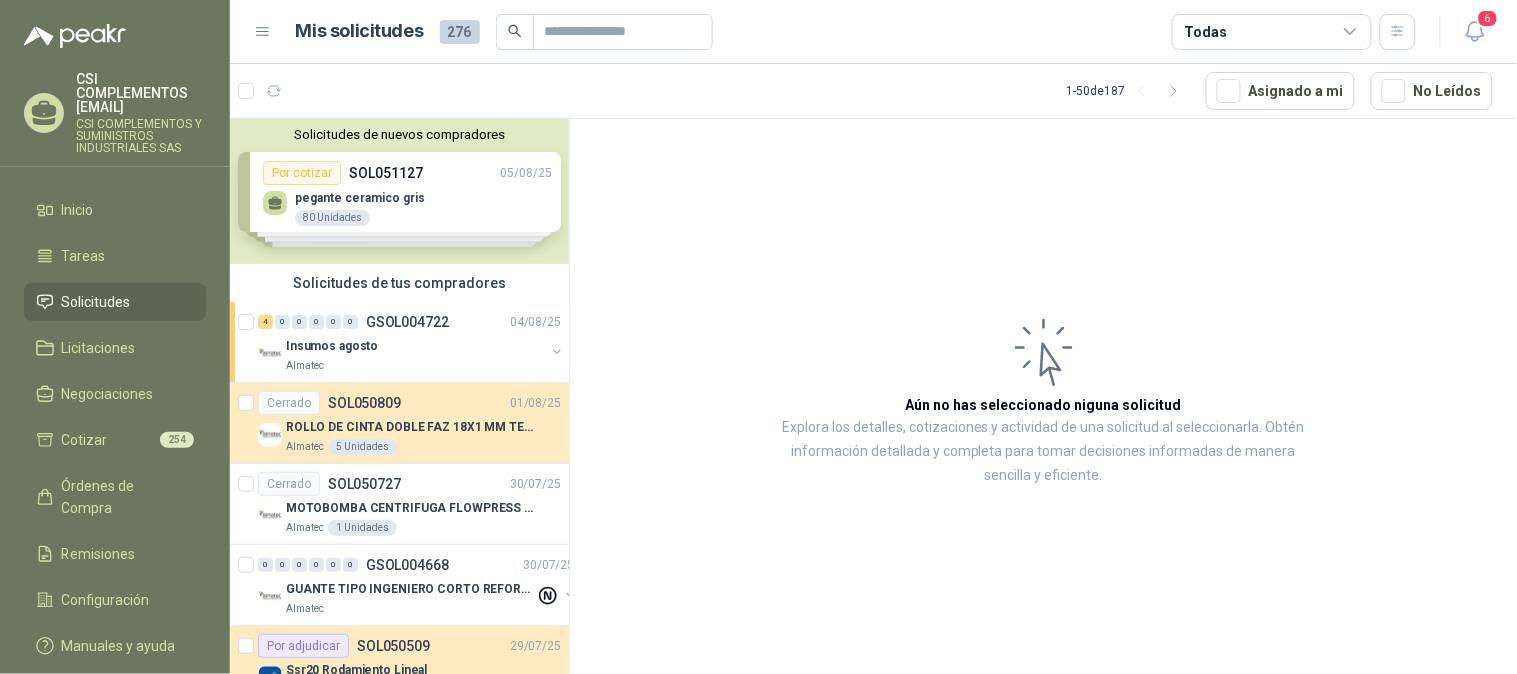 click on "Solicitudes" at bounding box center [115, 302] 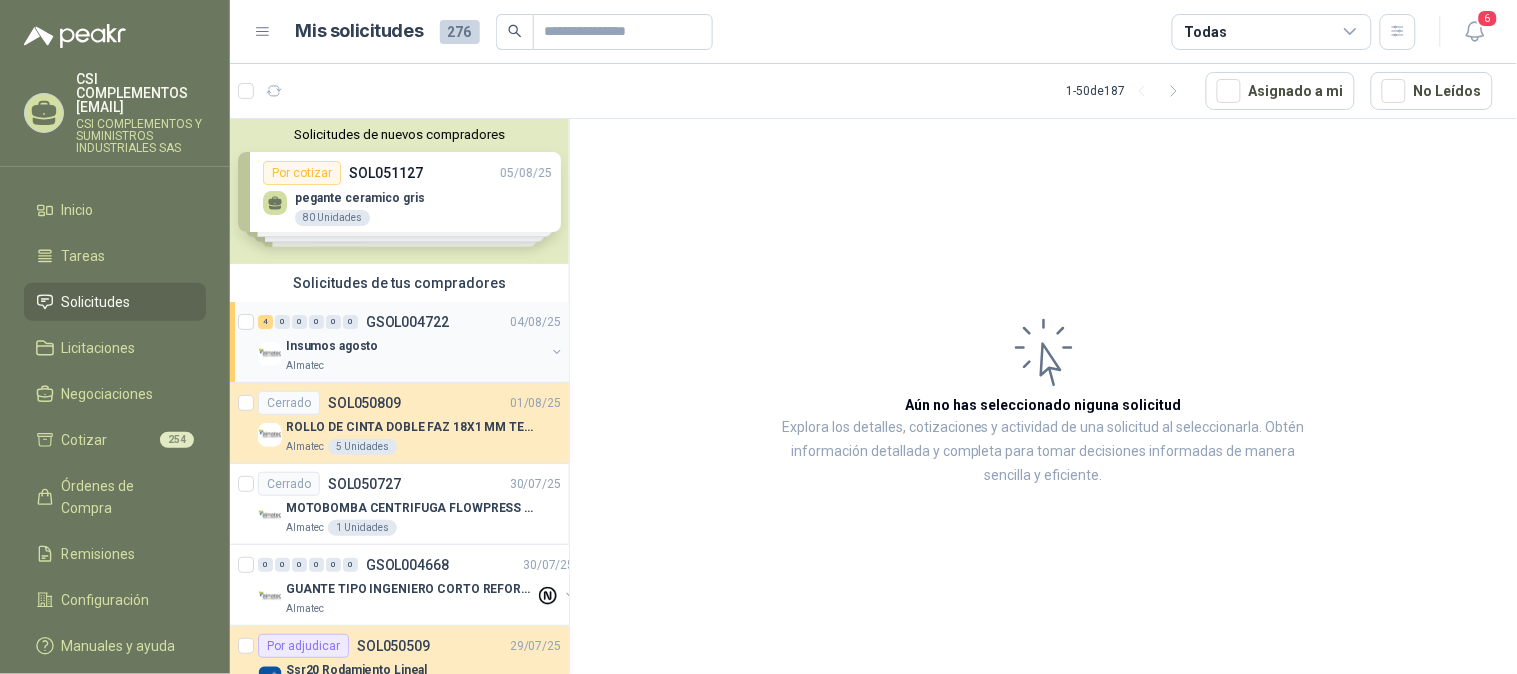 click on "Insumos agosto" at bounding box center [332, 346] 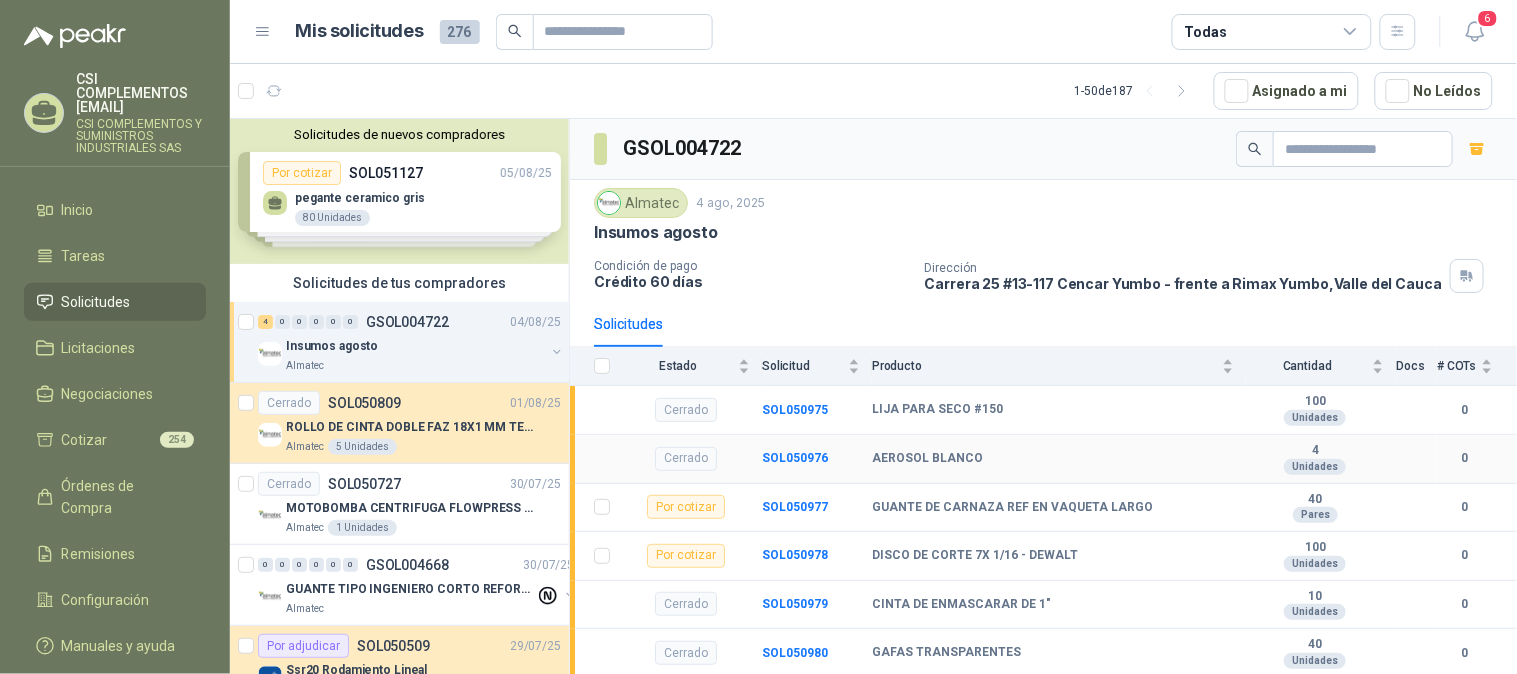 scroll, scrollTop: 97, scrollLeft: 0, axis: vertical 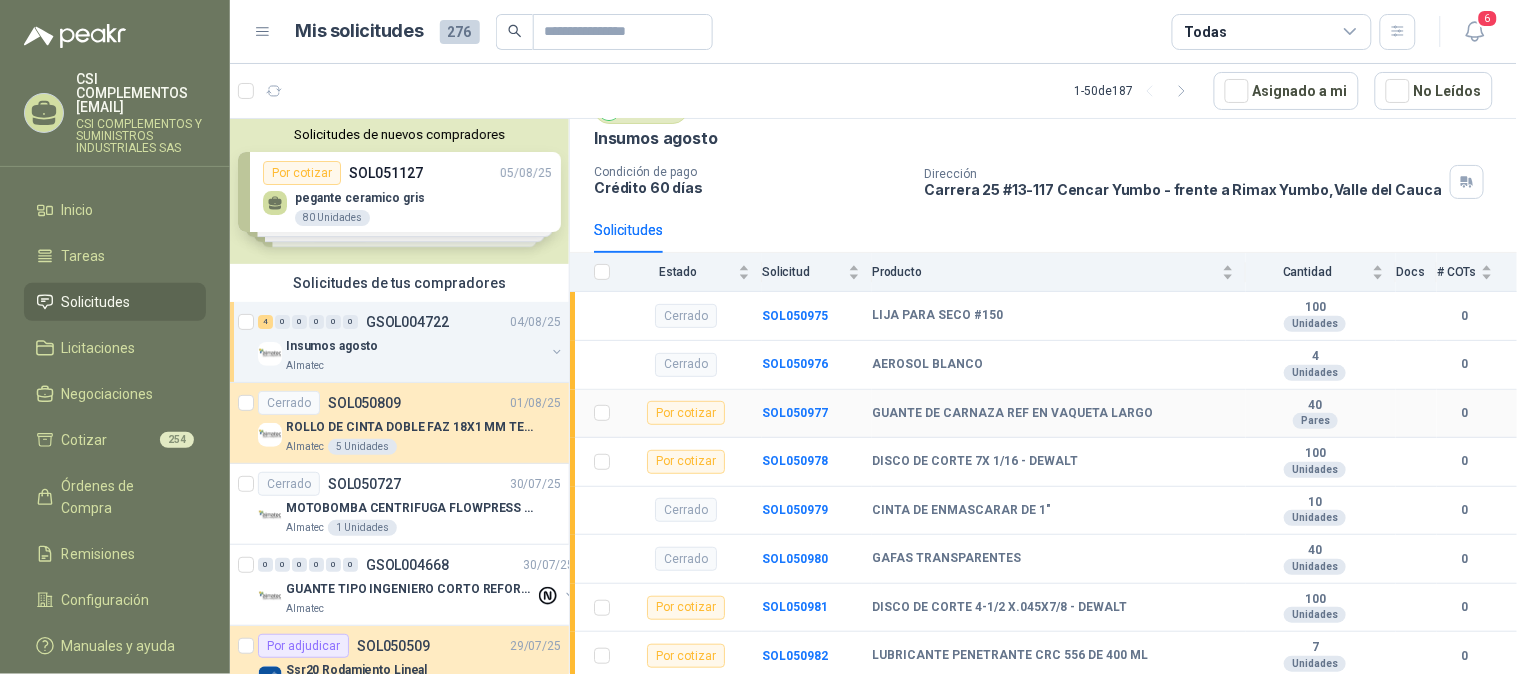 click on "SOL050977" at bounding box center [817, 414] 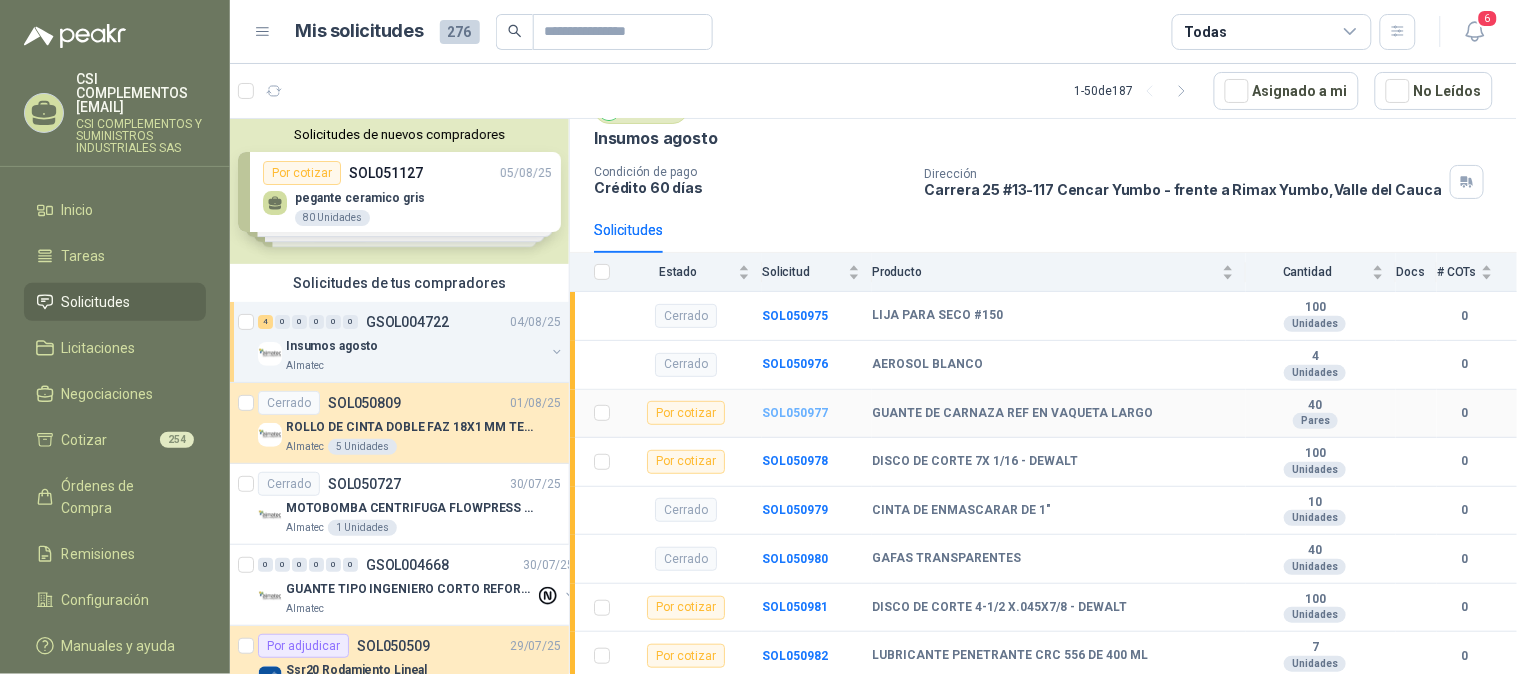 click on "SOL050977" at bounding box center [795, 413] 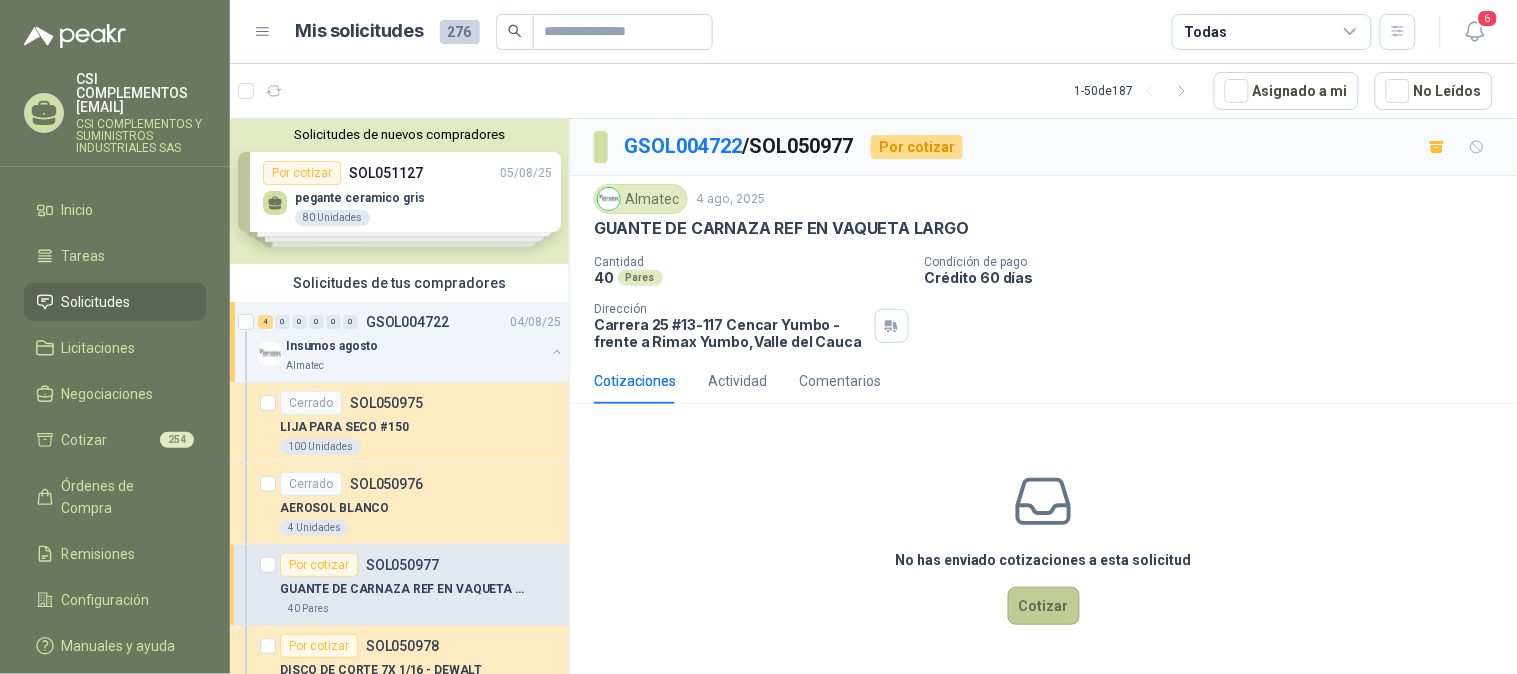 click on "Cotizar" at bounding box center (1044, 606) 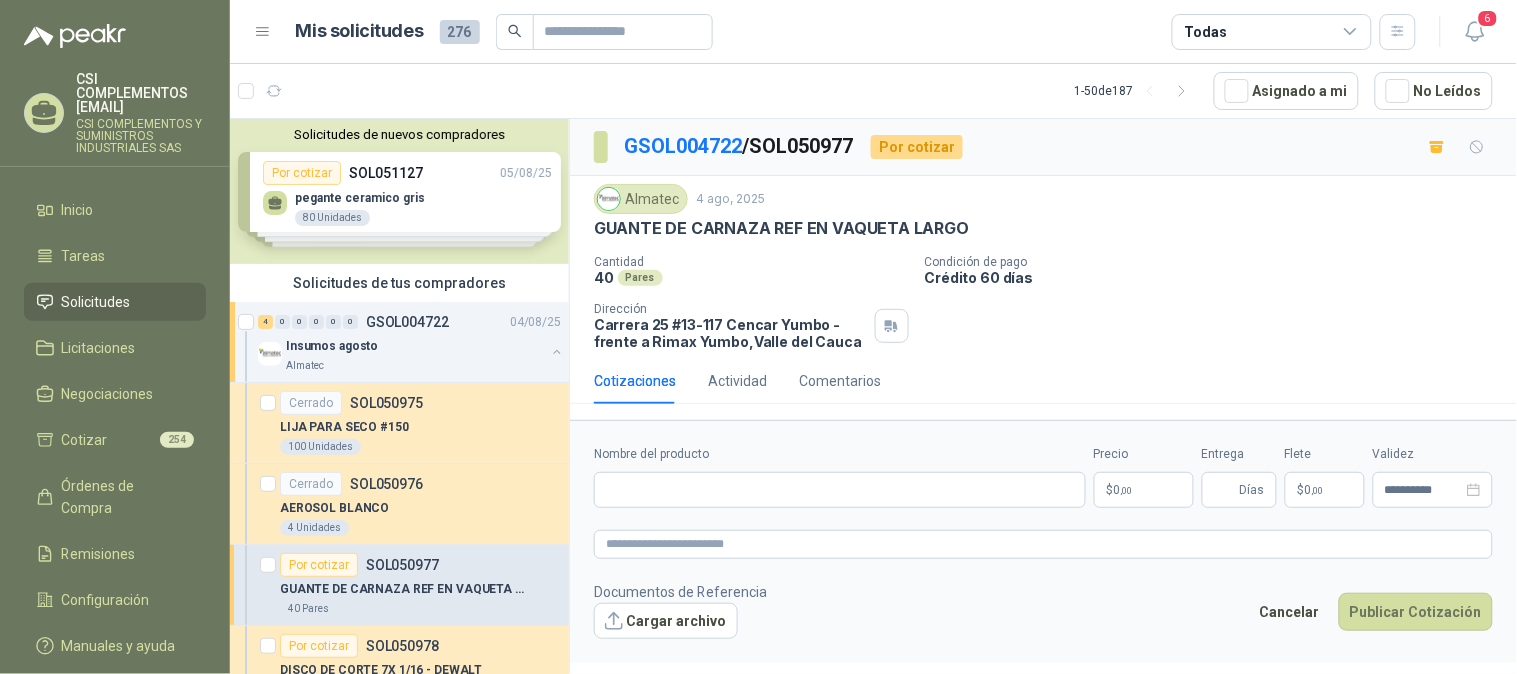 type 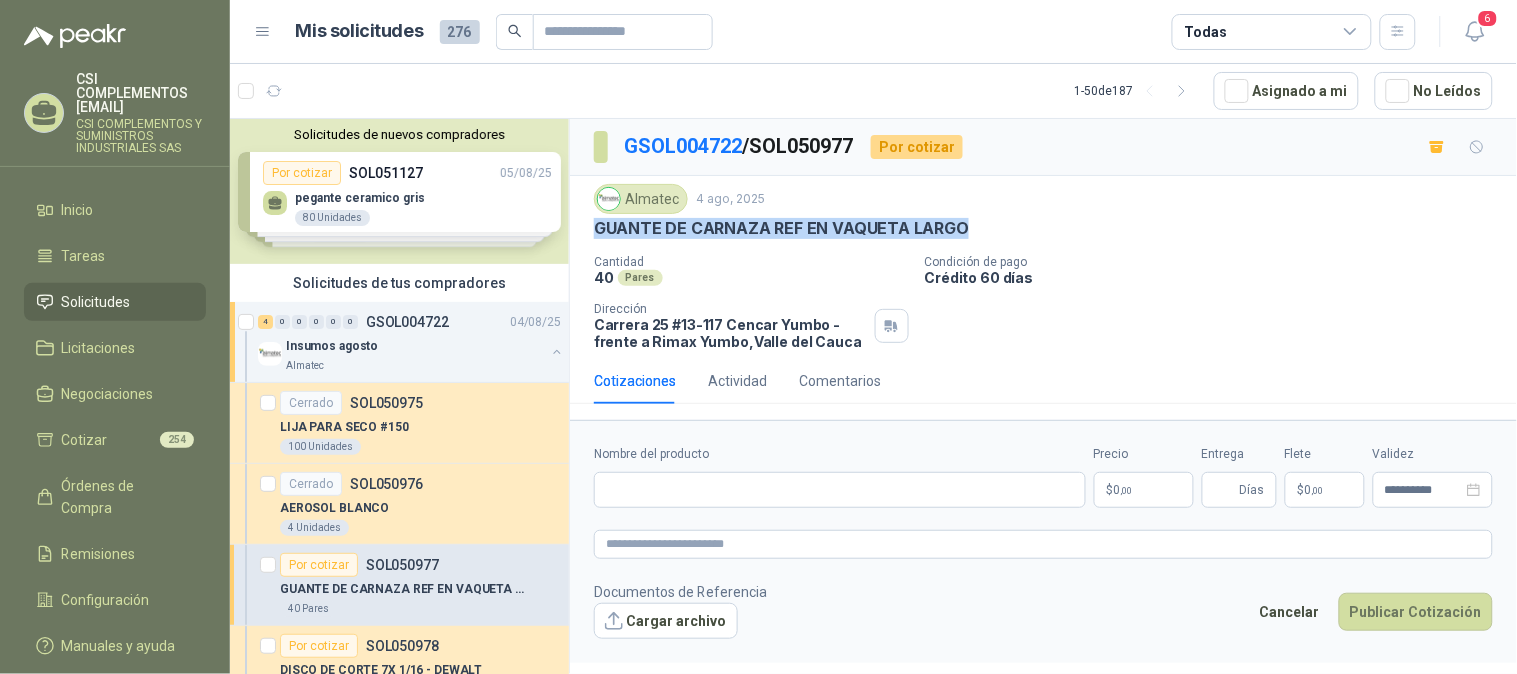drag, startPoint x: 596, startPoint y: 228, endPoint x: 982, endPoint y: 233, distance: 386.03238 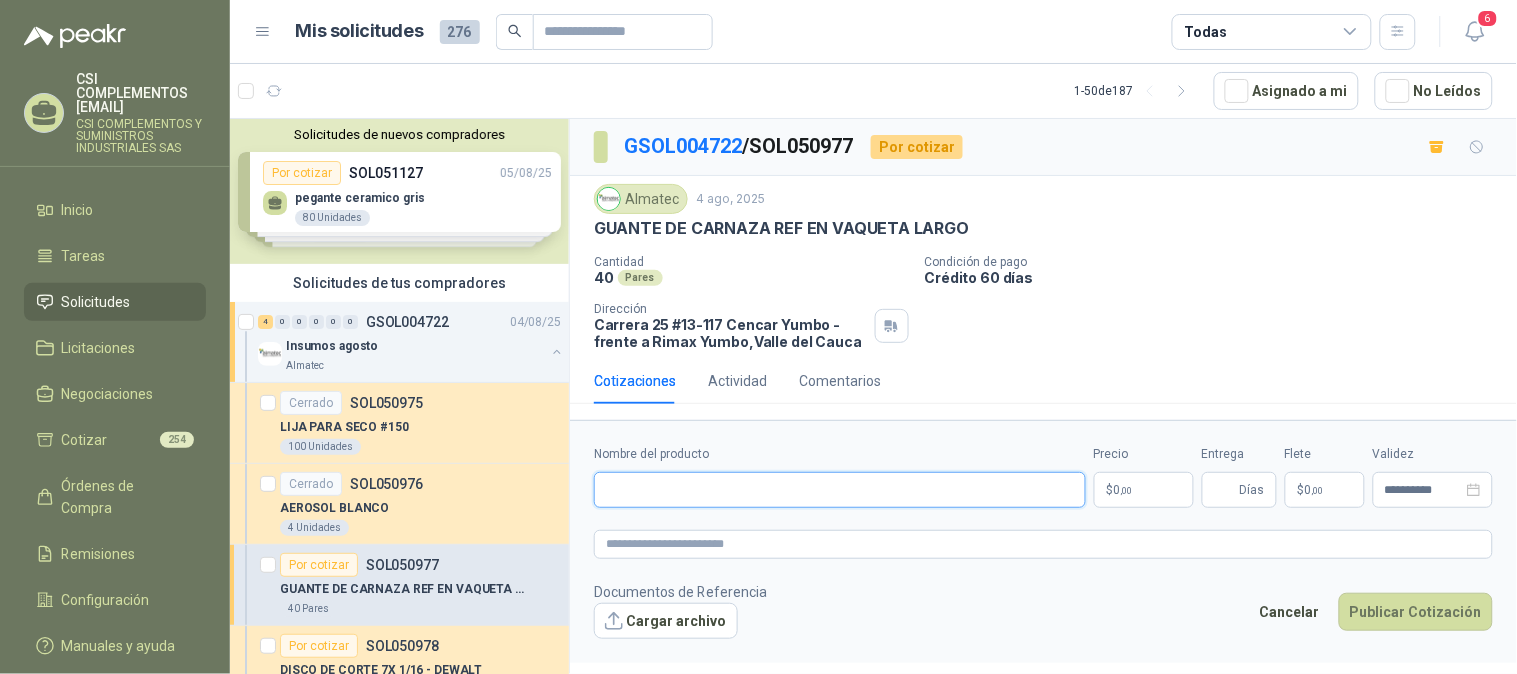 click on "Nombre del producto" at bounding box center [840, 490] 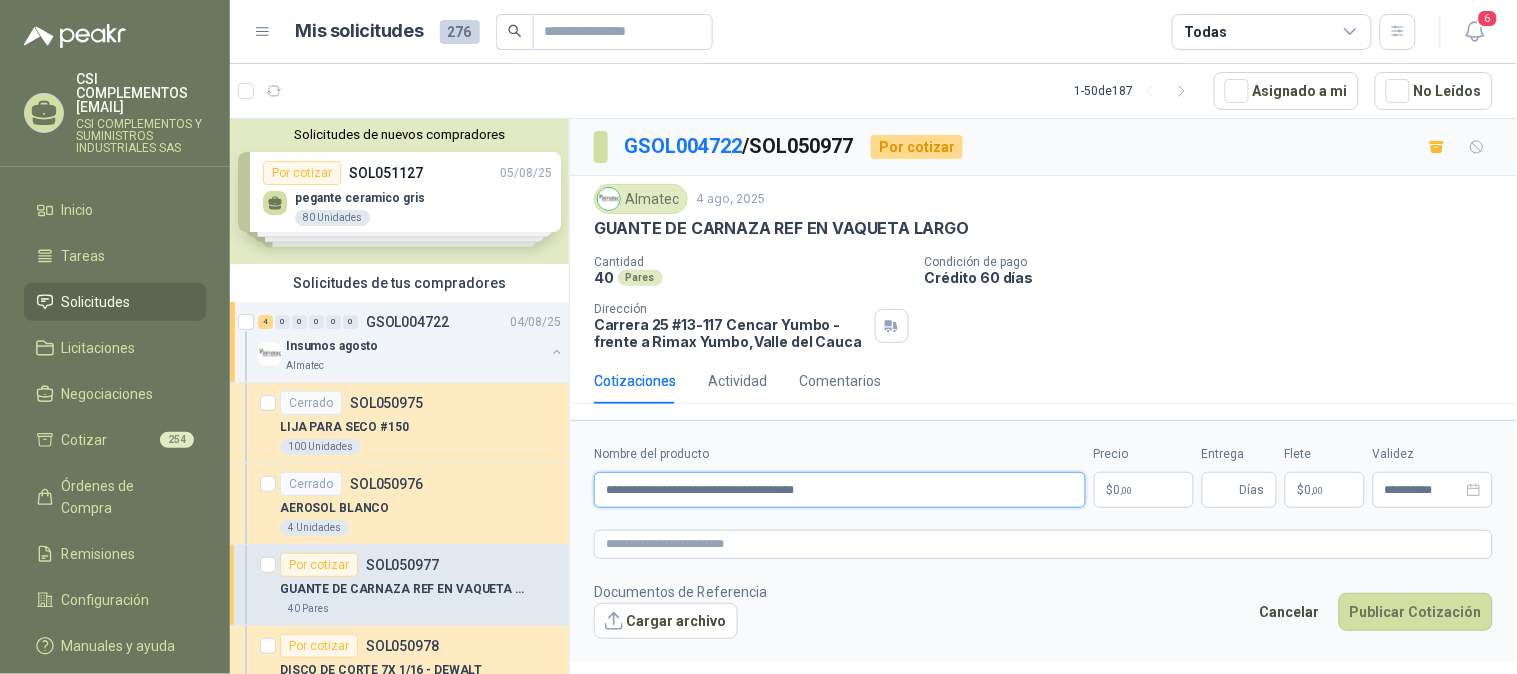 type on "**********" 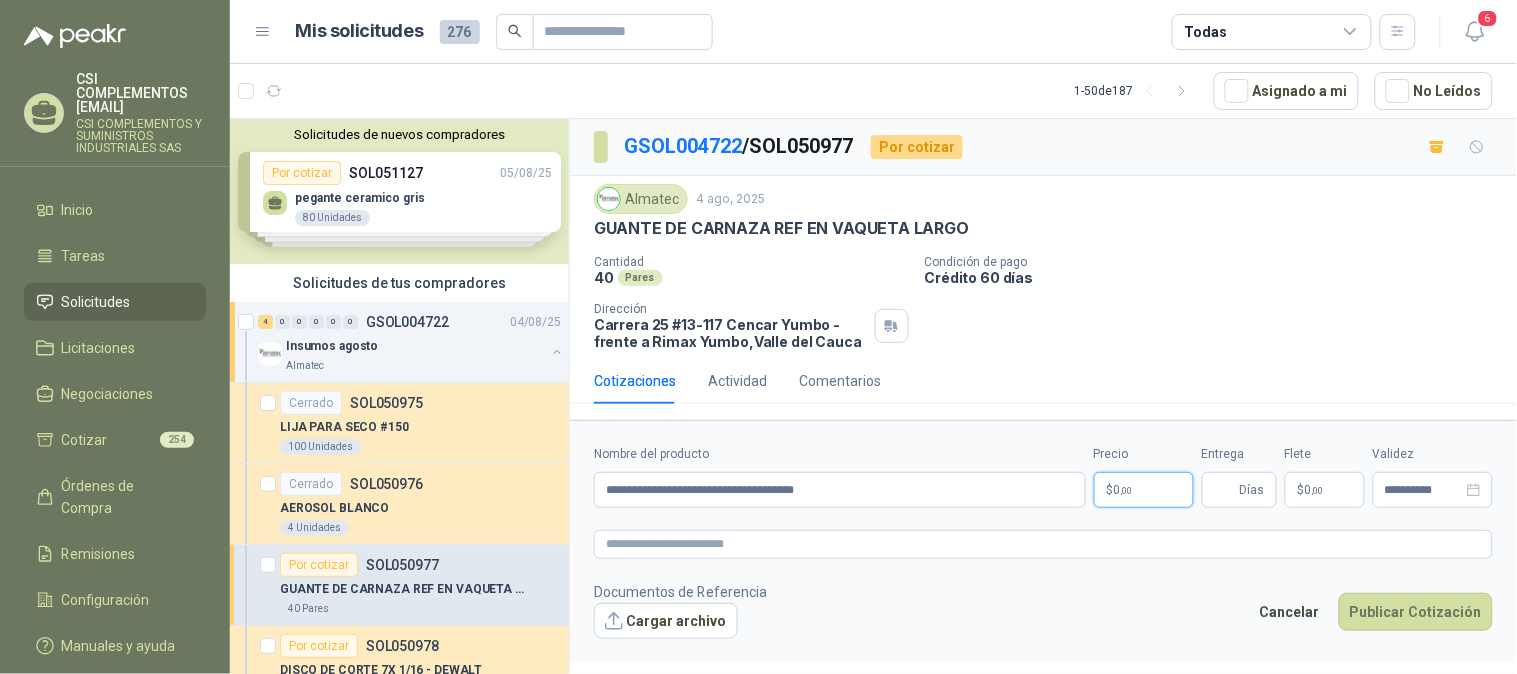 click on "$  0 ,00" at bounding box center (1144, 490) 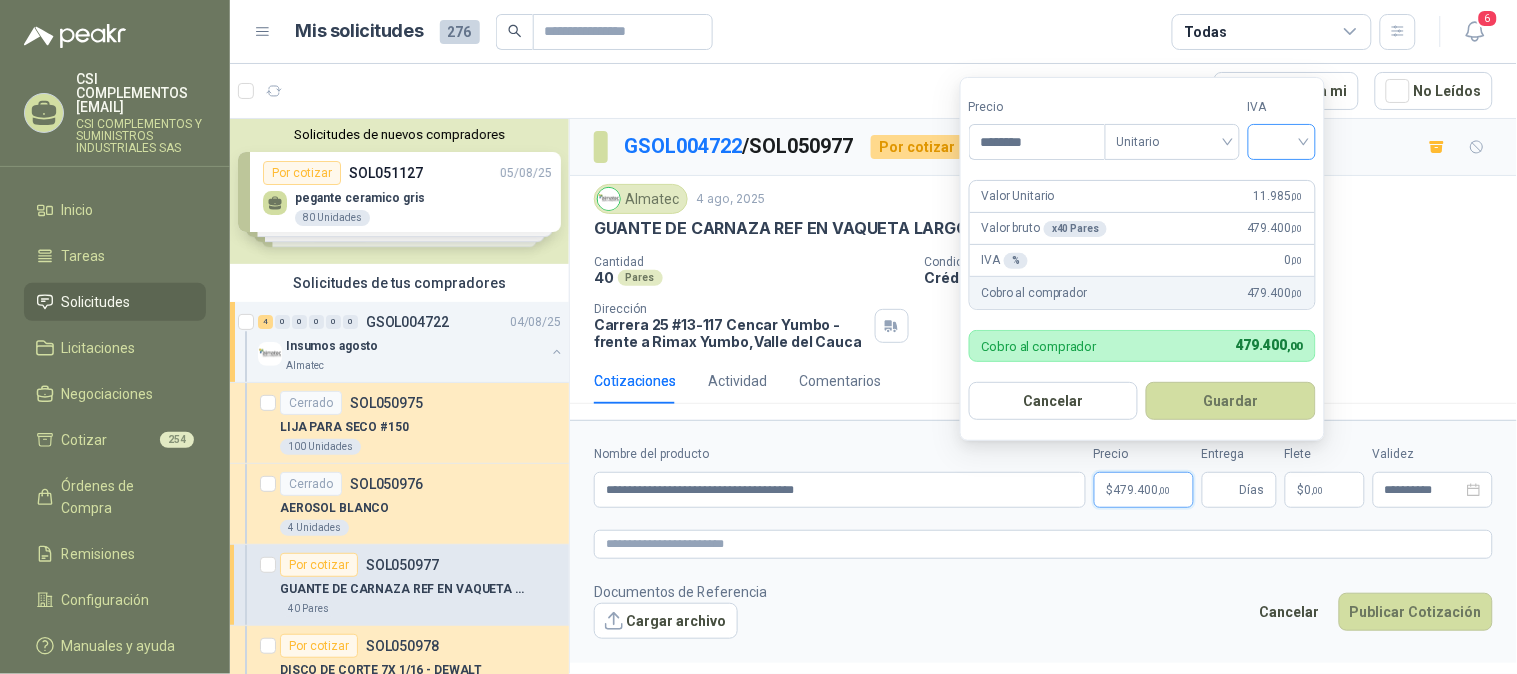 type on "********" 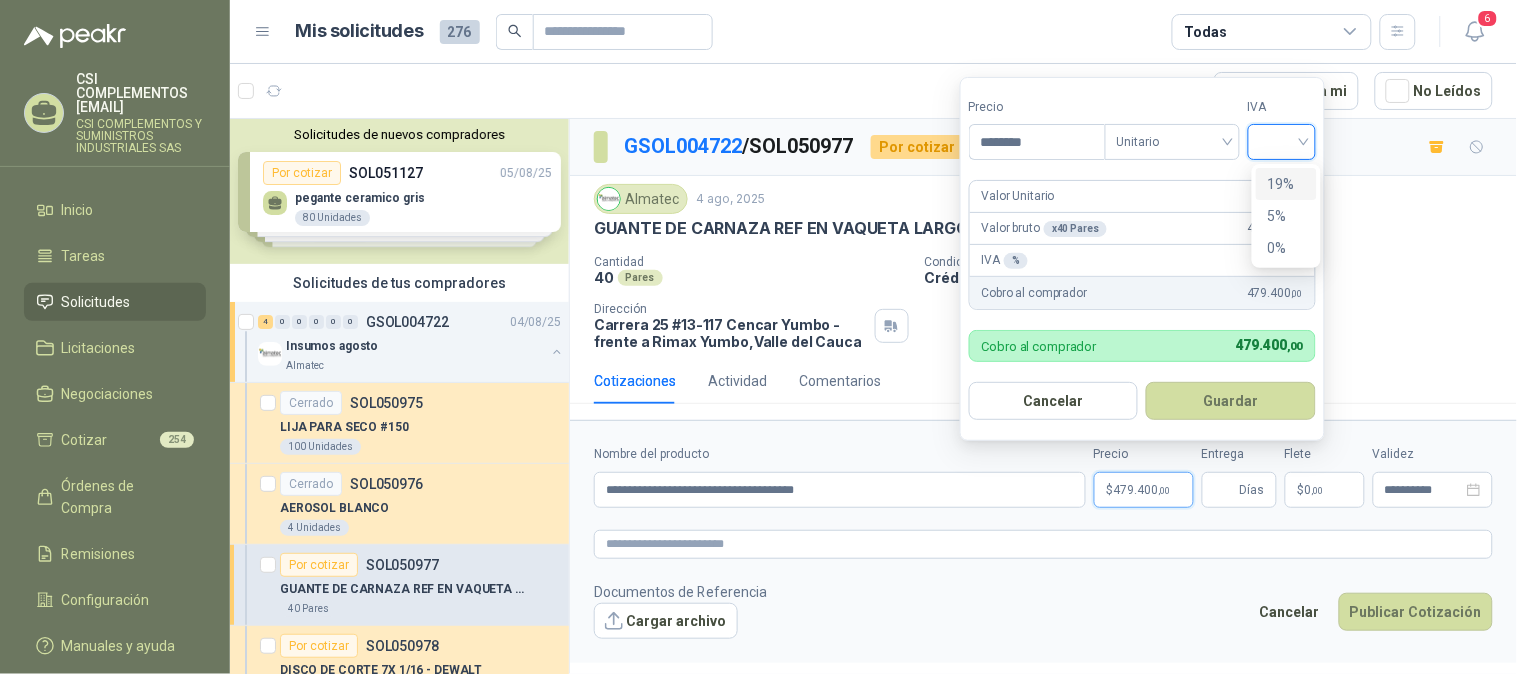 click on "19%" at bounding box center [1286, 184] 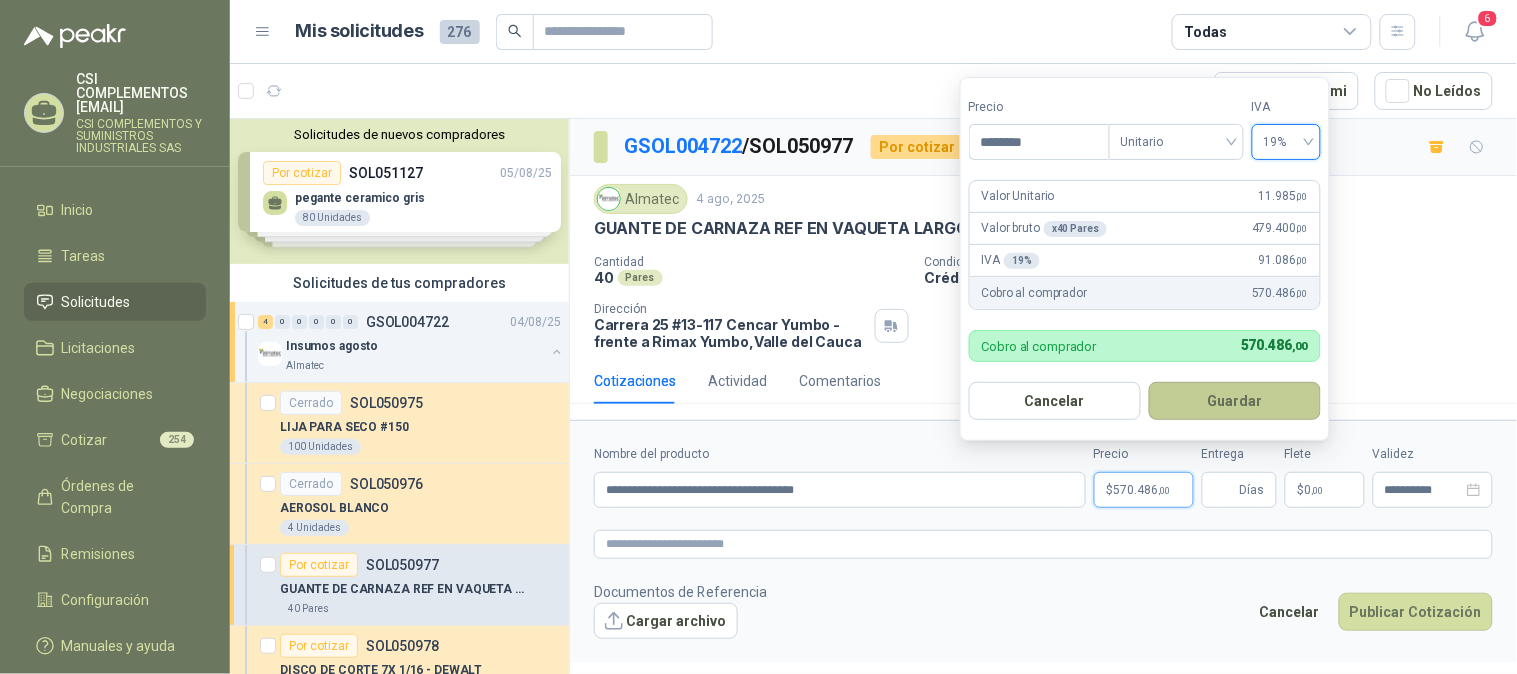click on "Guardar" at bounding box center (1235, 401) 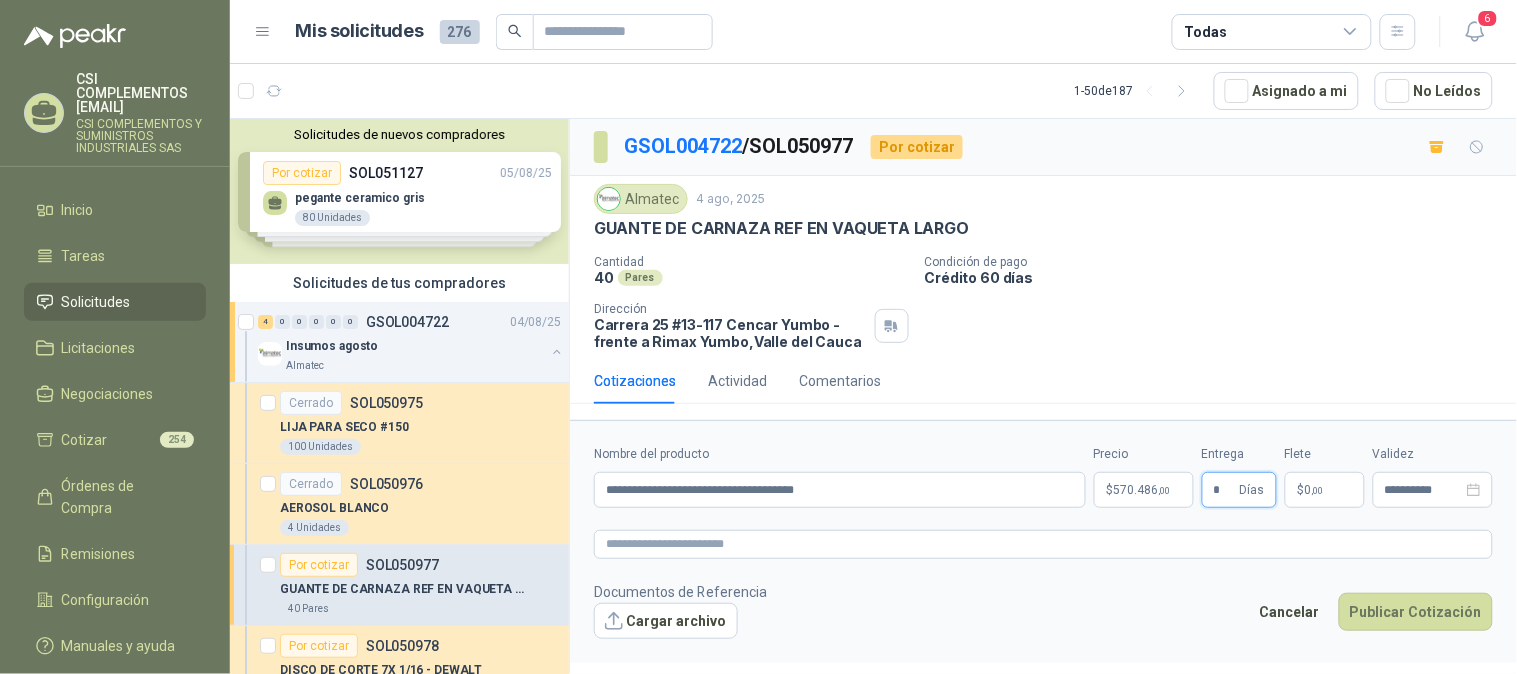 type on "*" 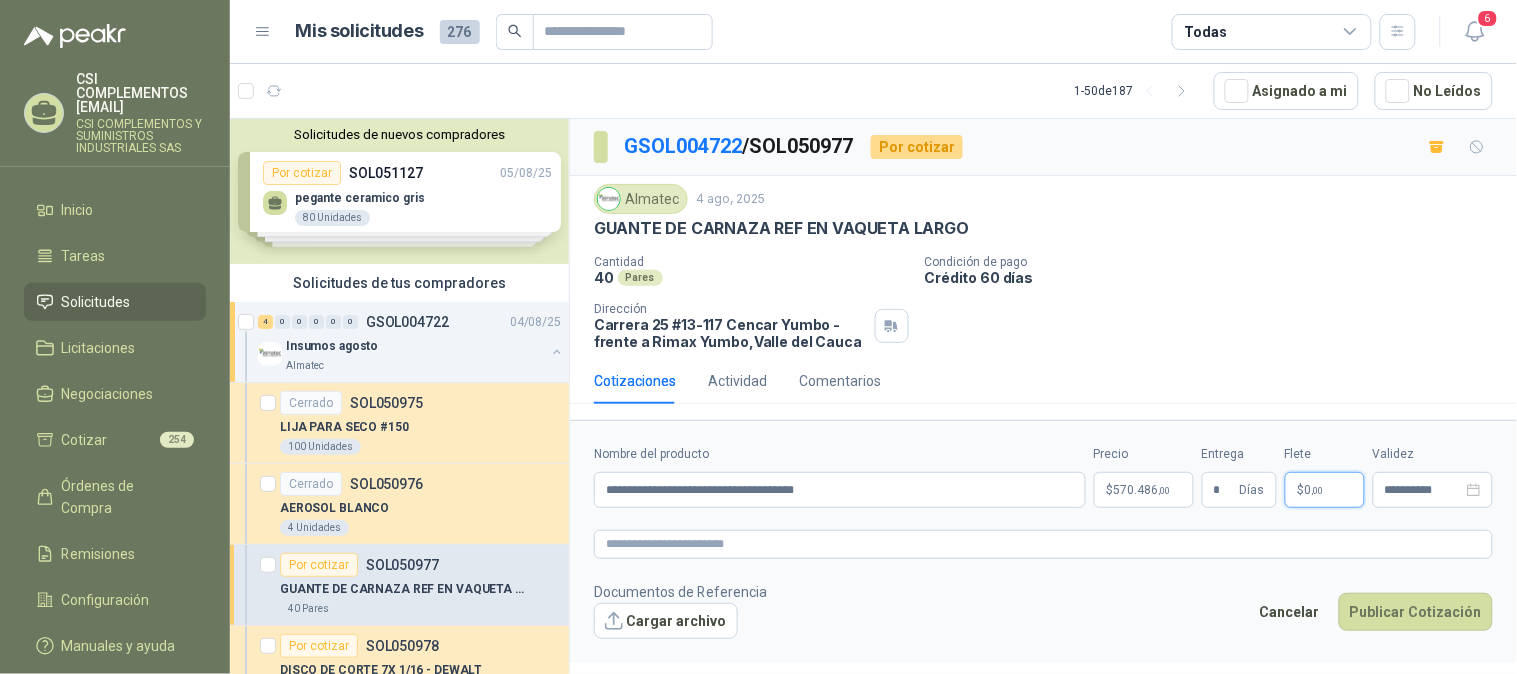 click on ",00" at bounding box center (1318, 490) 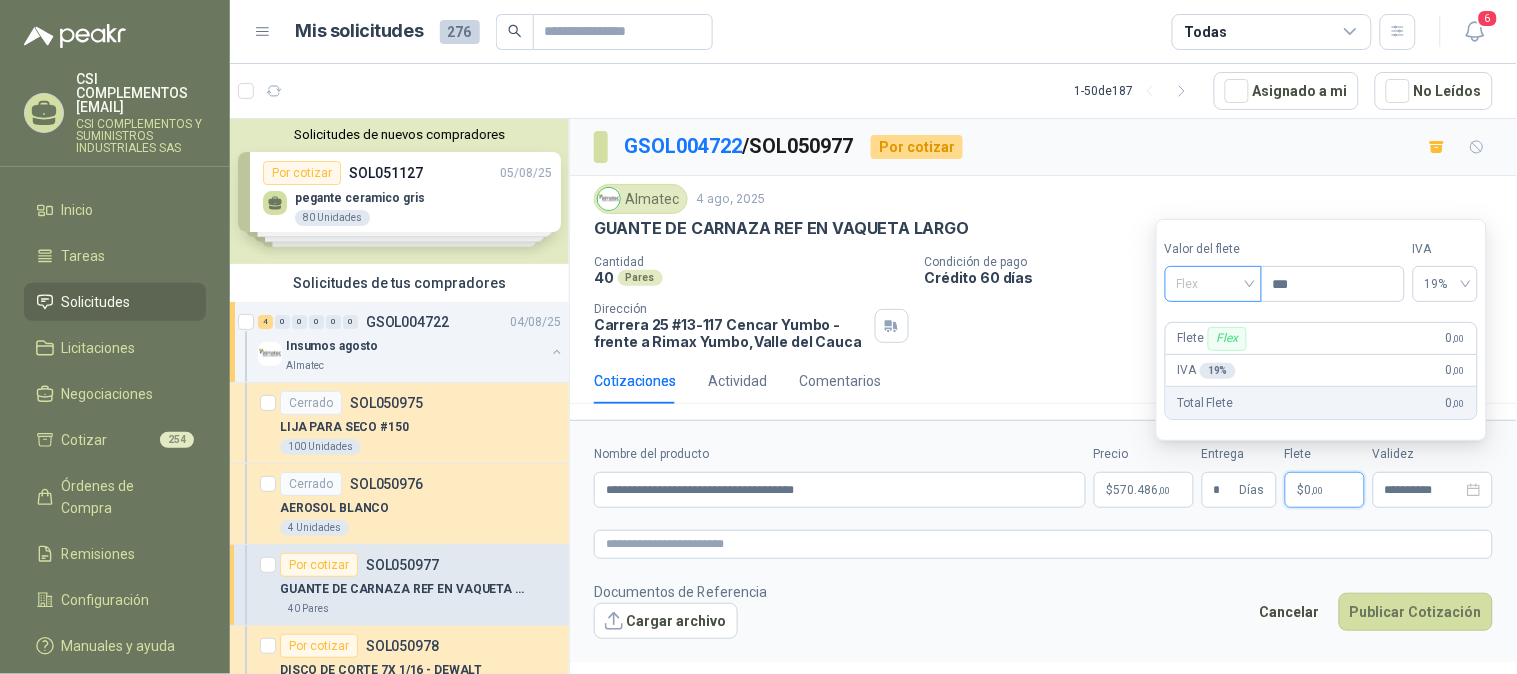 click on "Flex" at bounding box center (1213, 284) 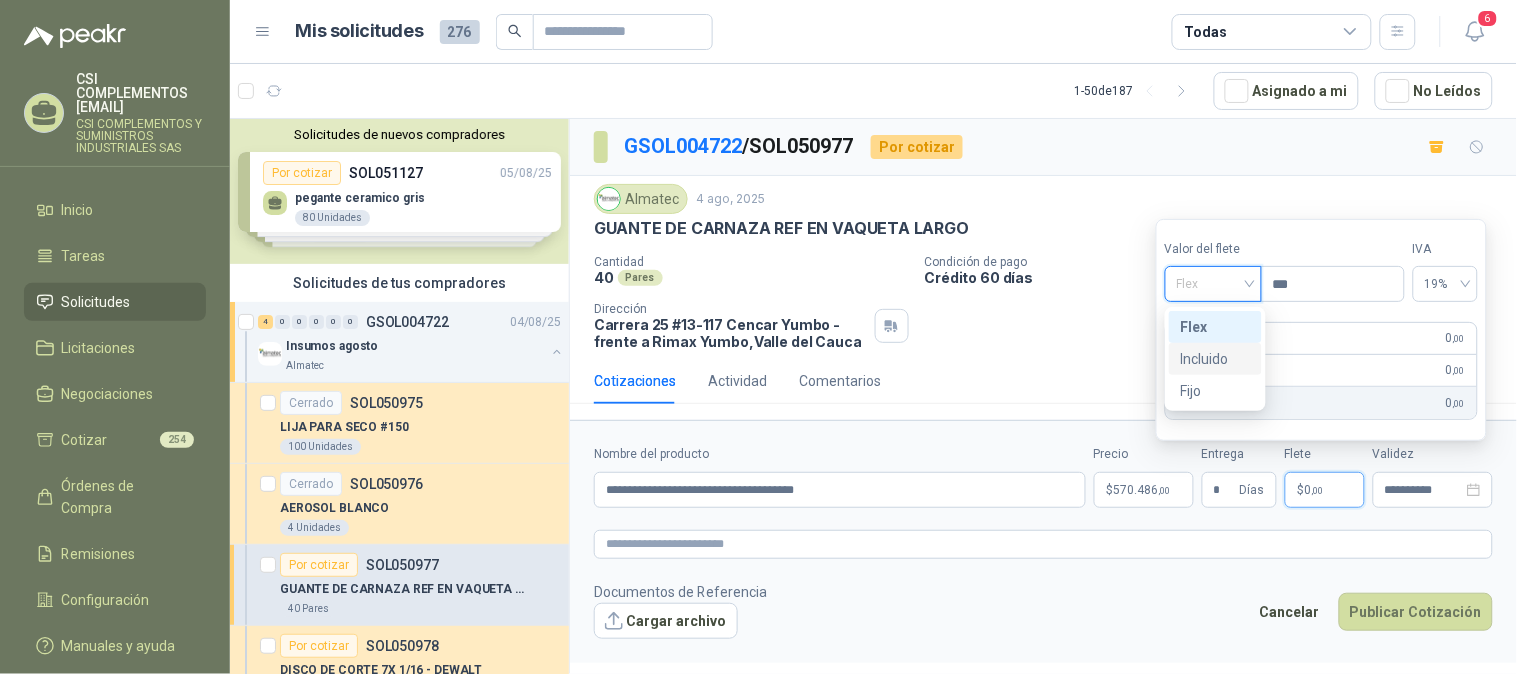 click on "Incluido" at bounding box center [1215, 359] 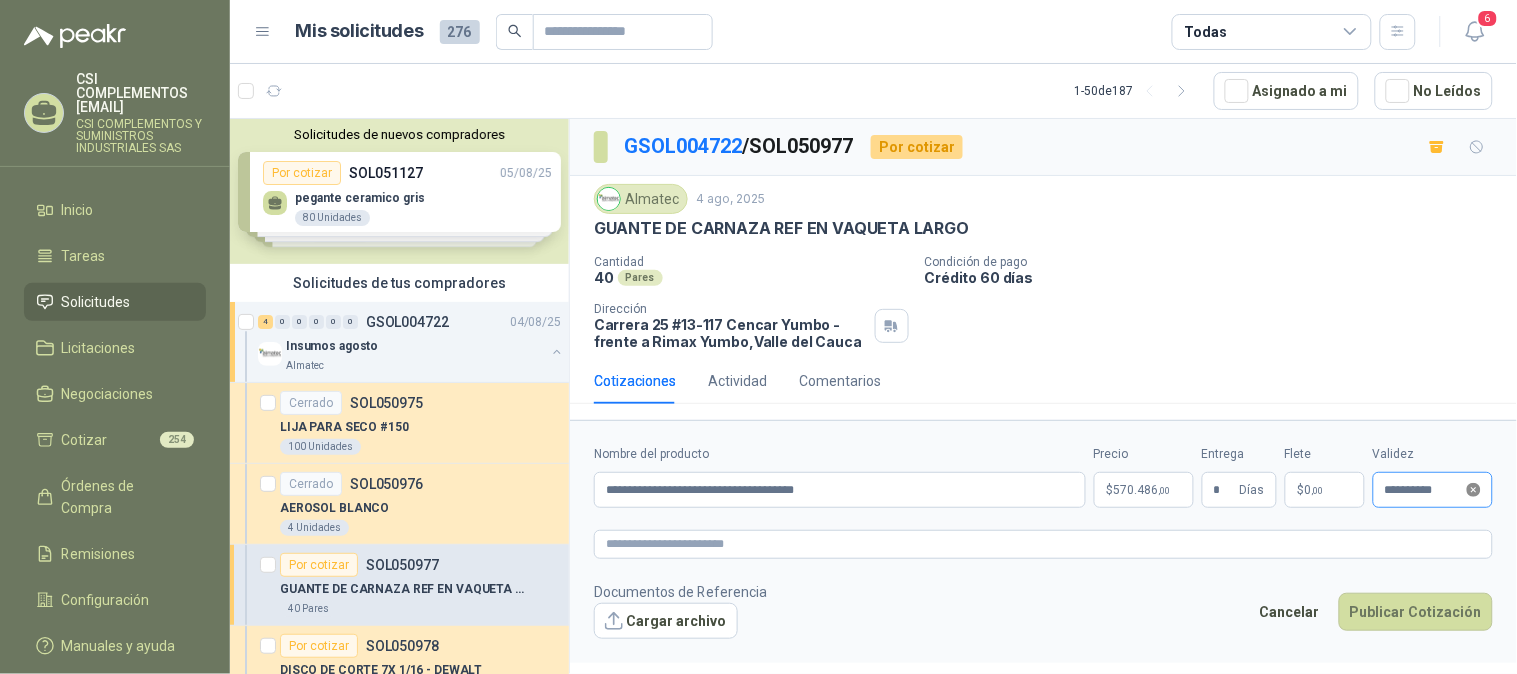 click 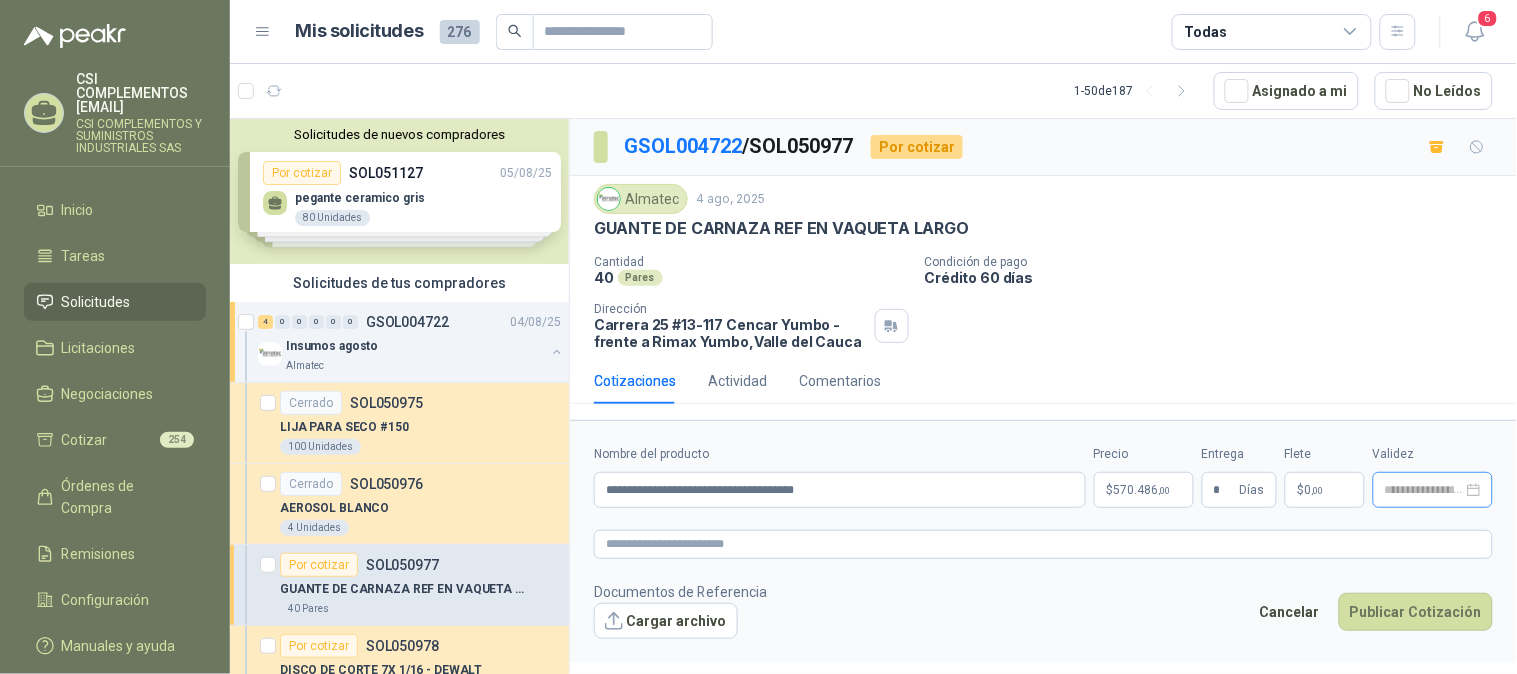 click at bounding box center [1433, 490] 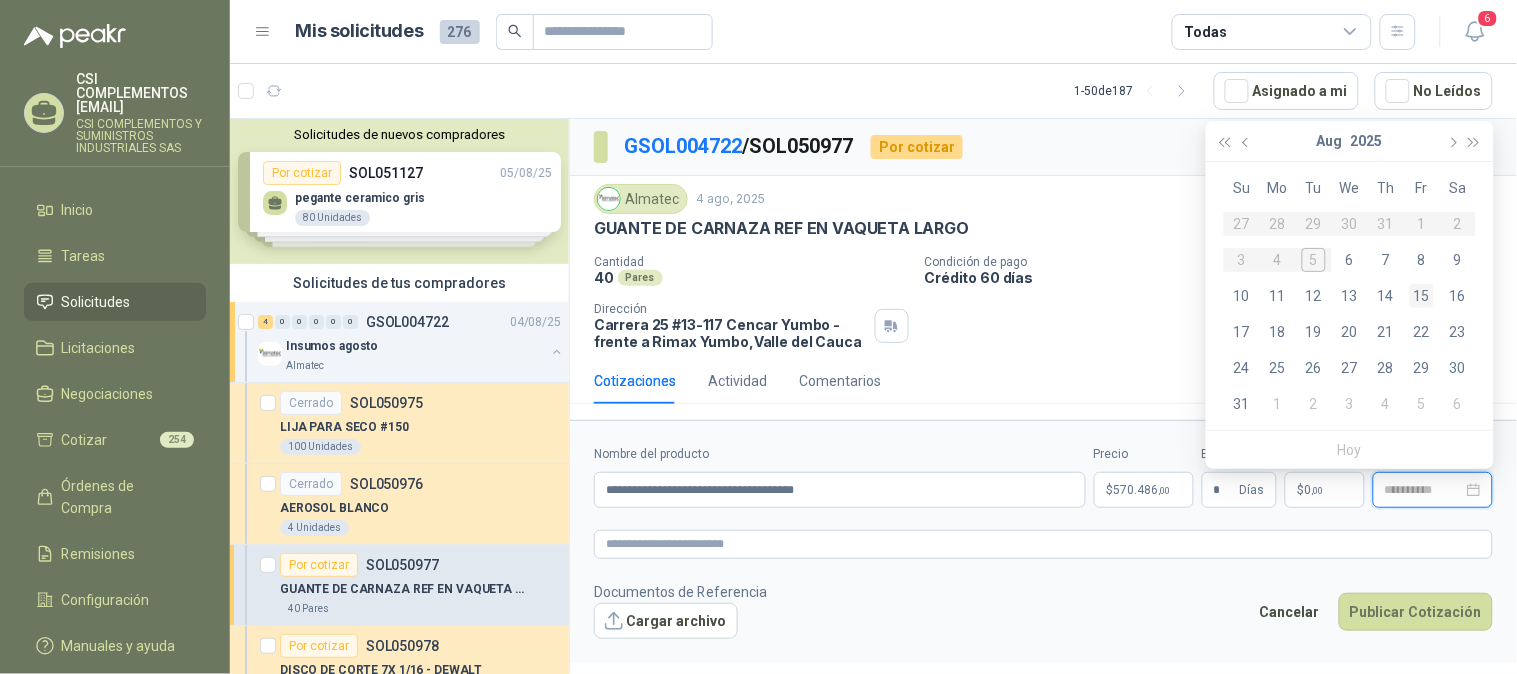 type on "**********" 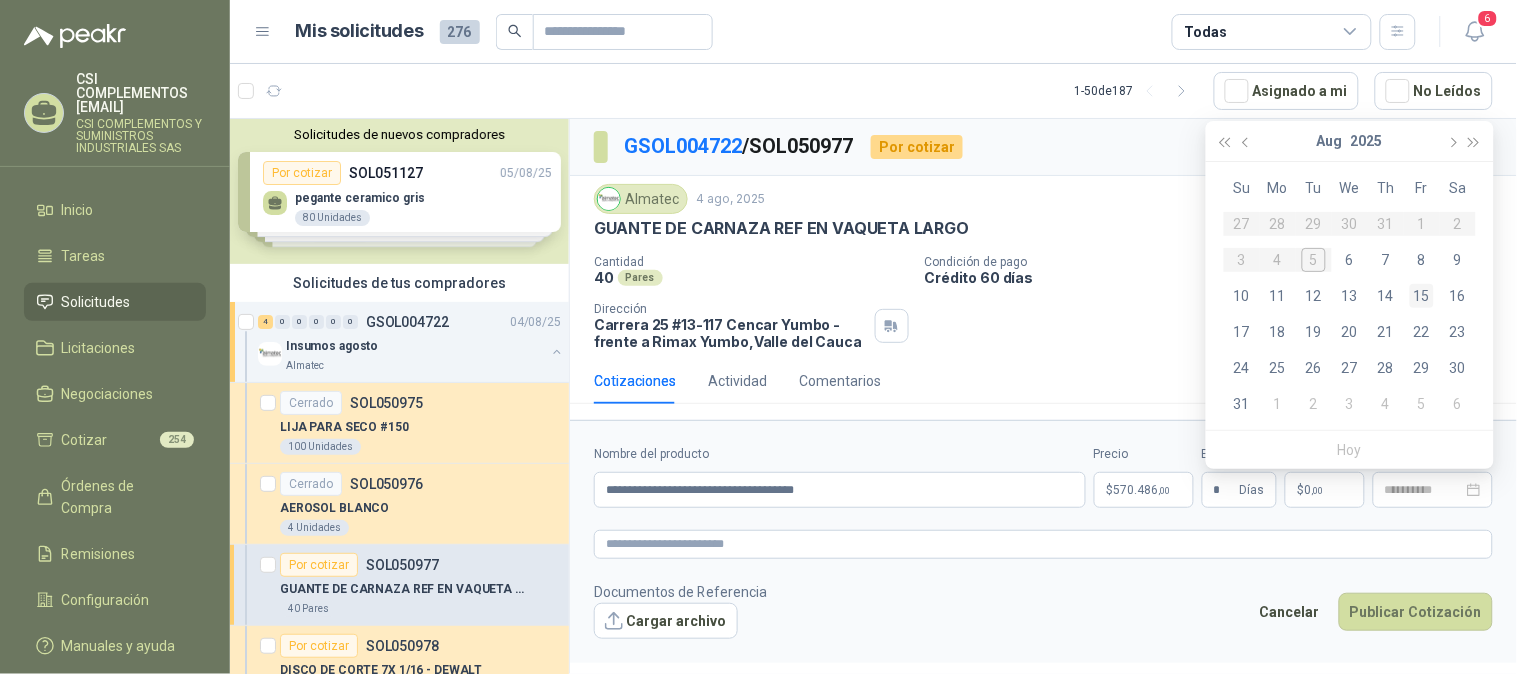 click on "15" at bounding box center [1422, 296] 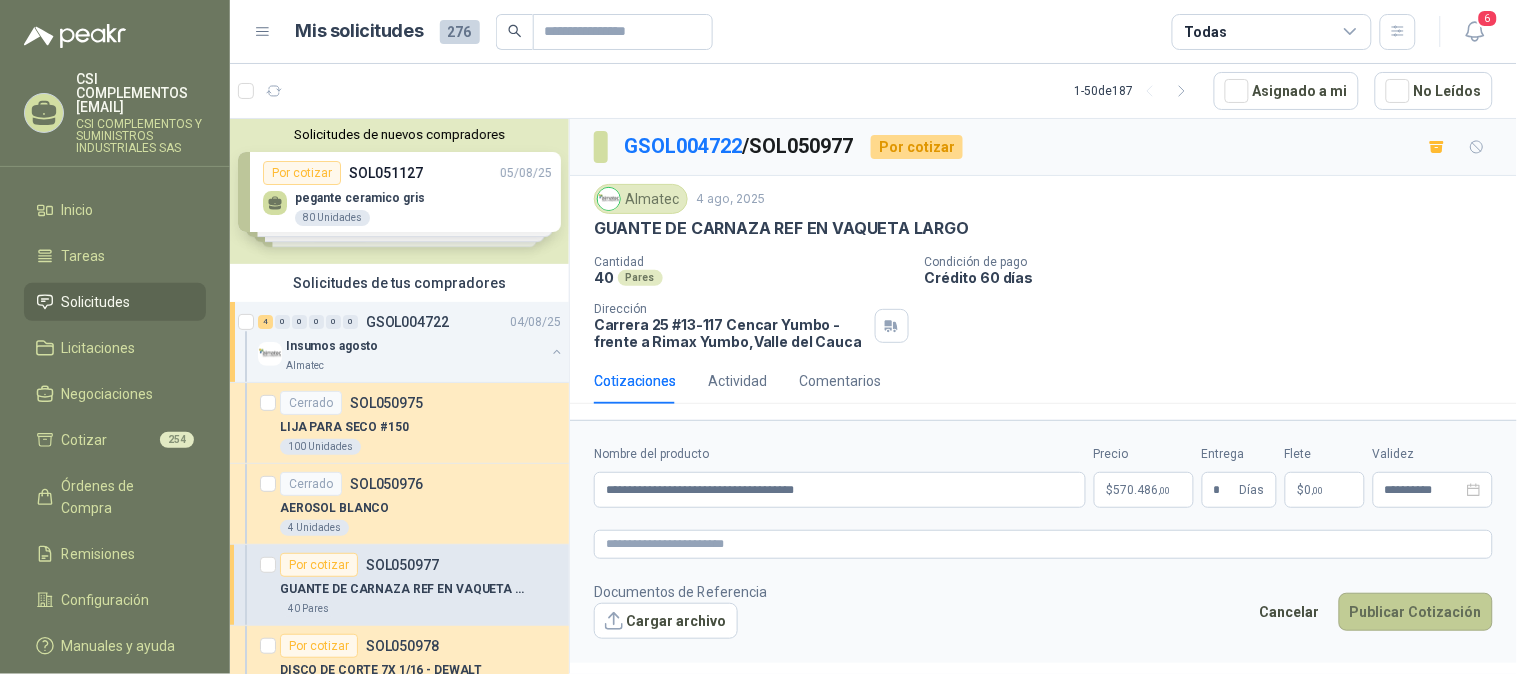 click on "Publicar Cotización" at bounding box center [1416, 612] 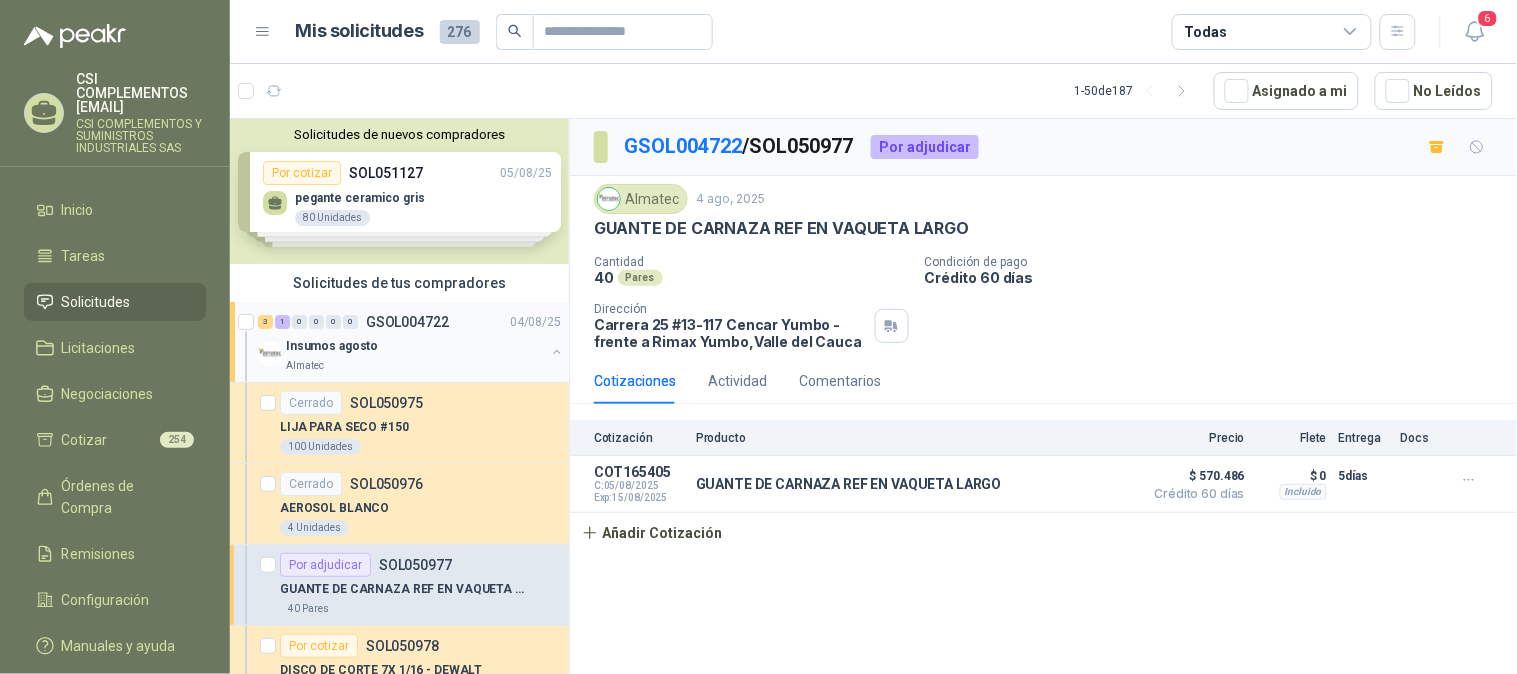 click on "GSOL004722" at bounding box center (407, 322) 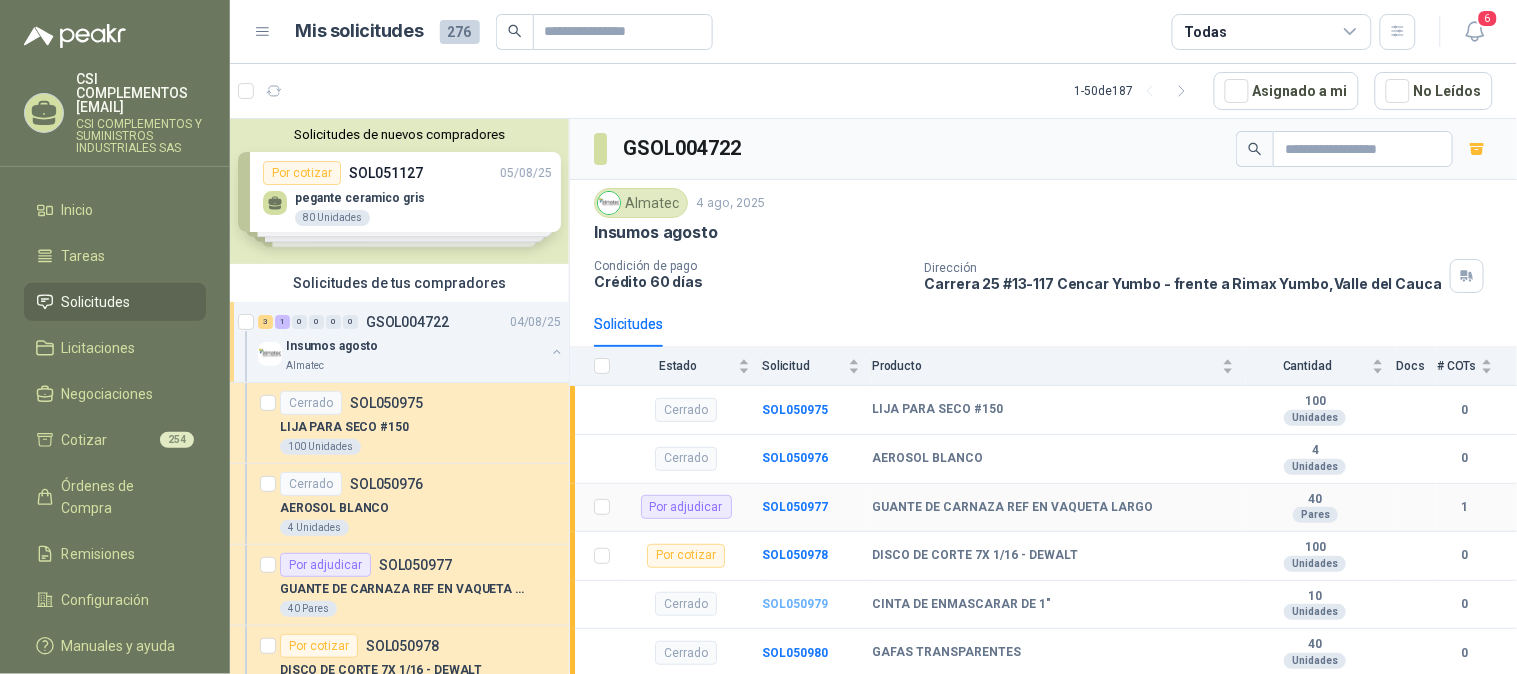 scroll, scrollTop: 97, scrollLeft: 0, axis: vertical 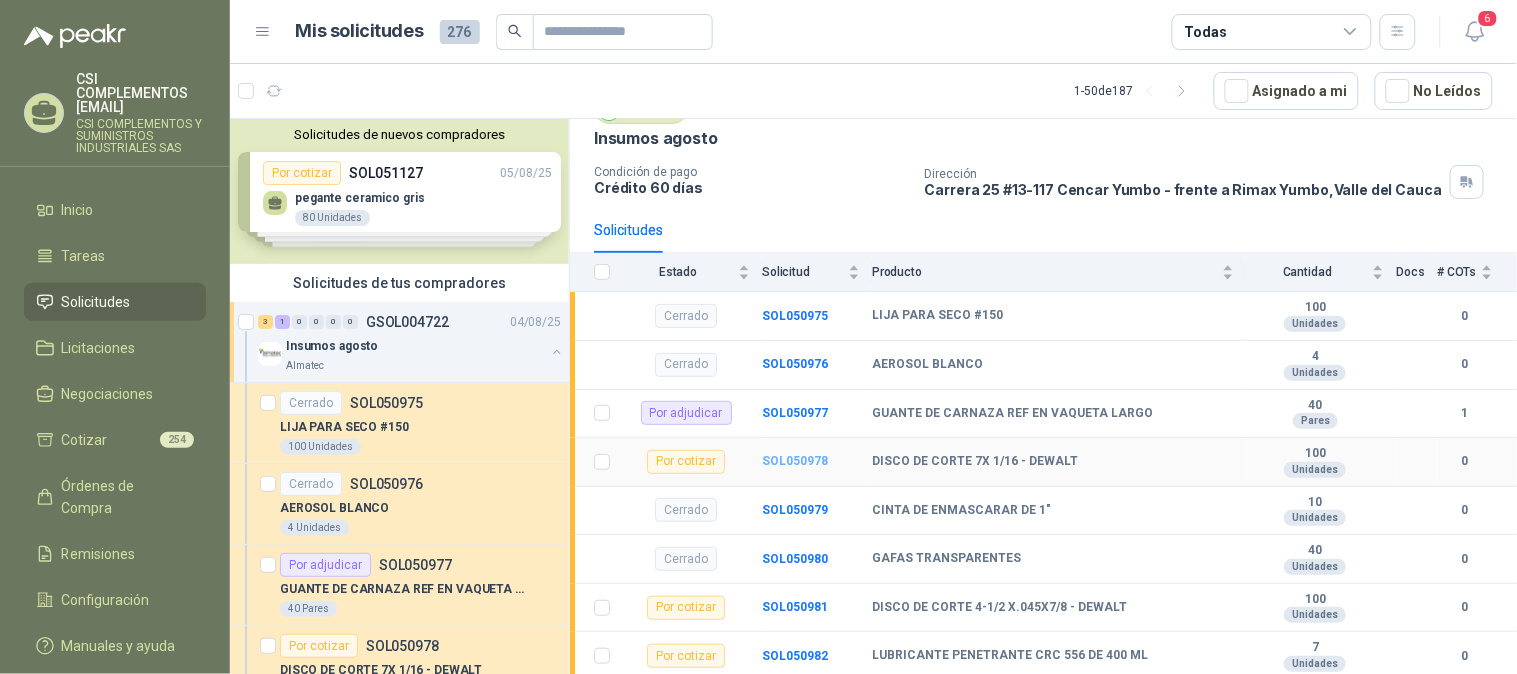 click on "SOL050978" at bounding box center (795, 461) 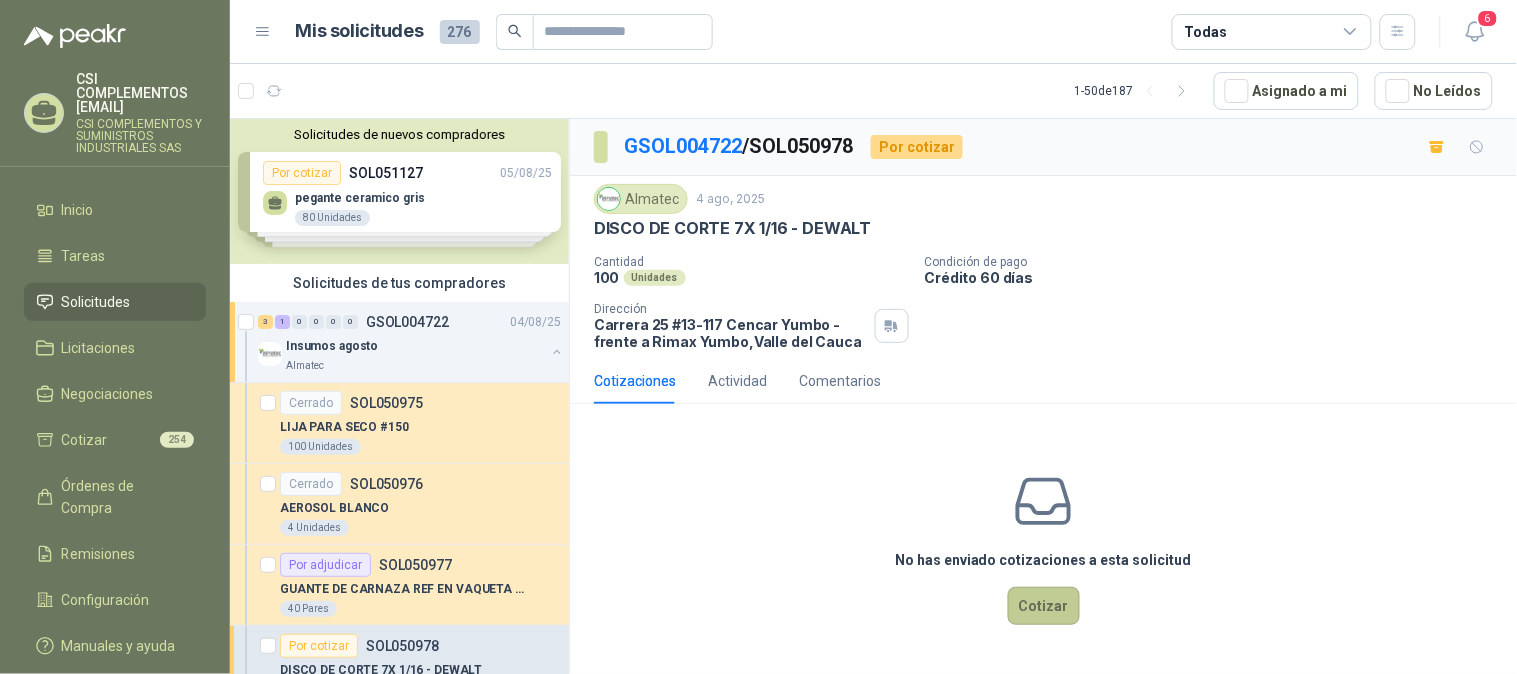 click on "Cotizar" at bounding box center [1044, 606] 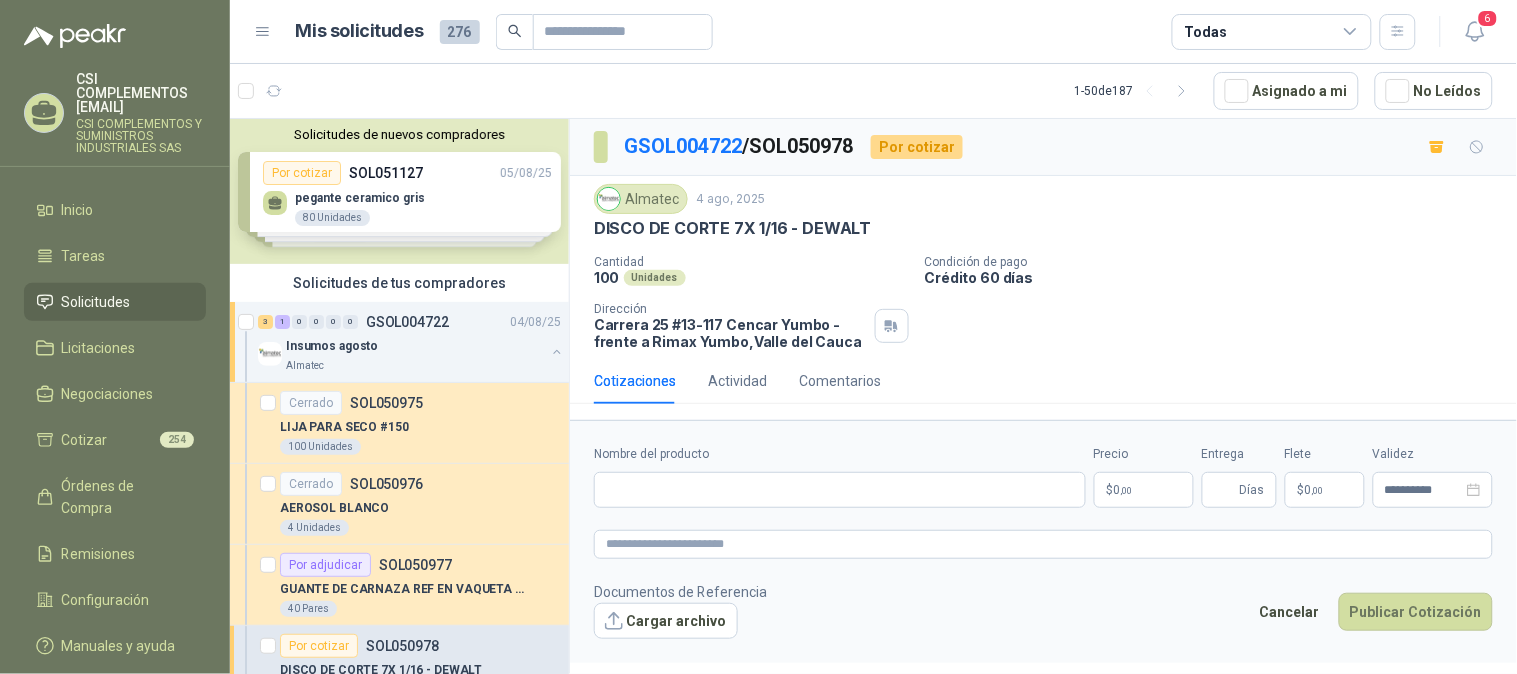 type 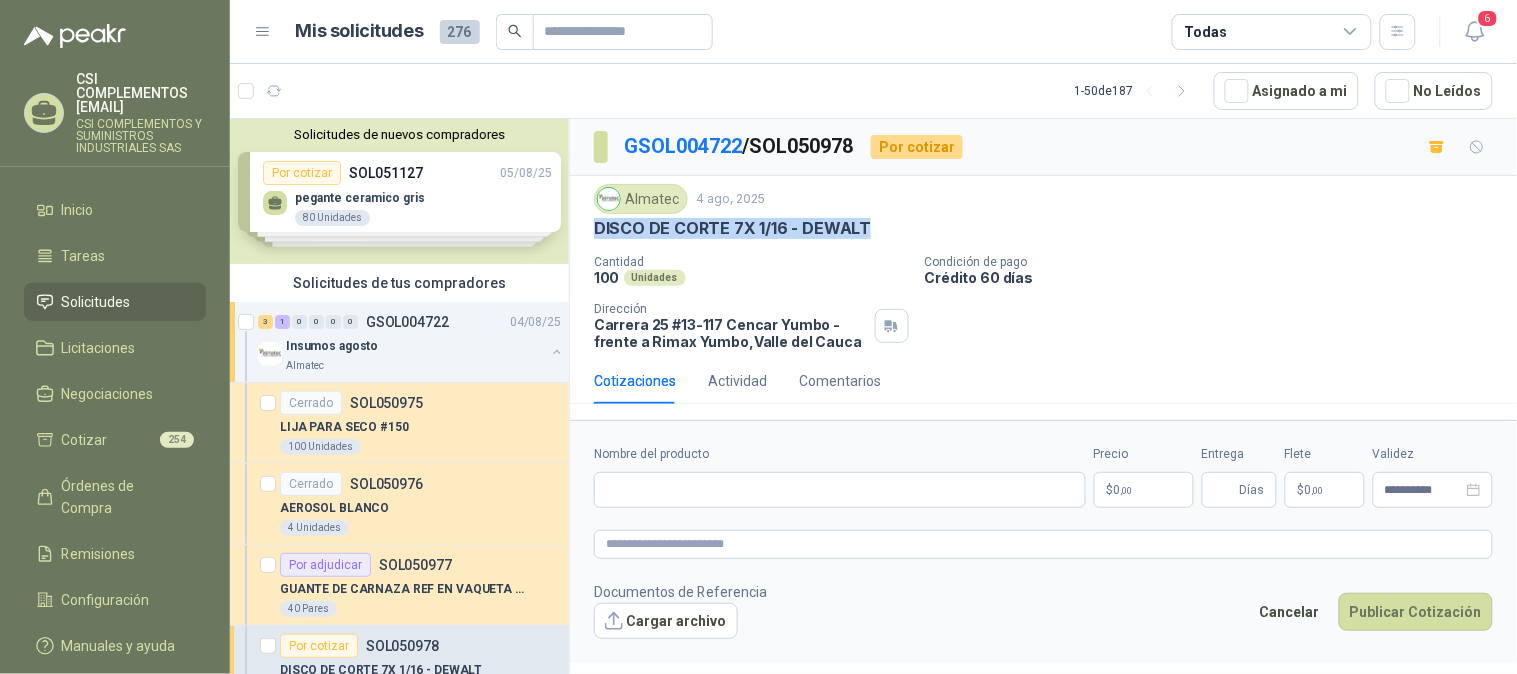 drag, startPoint x: 580, startPoint y: 230, endPoint x: 877, endPoint y: 231, distance: 297.00168 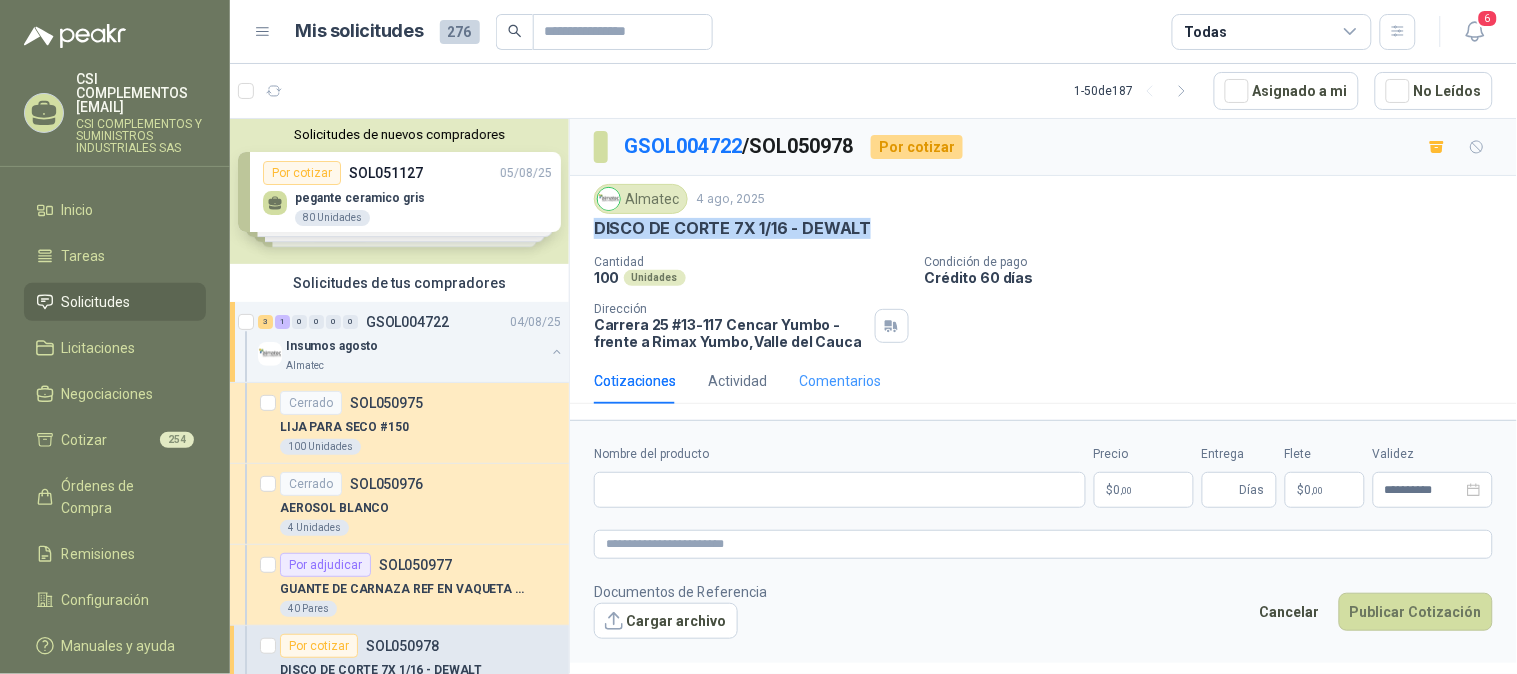 copy on "DISCO DE CORTE 7X 1/16 - DEWALT" 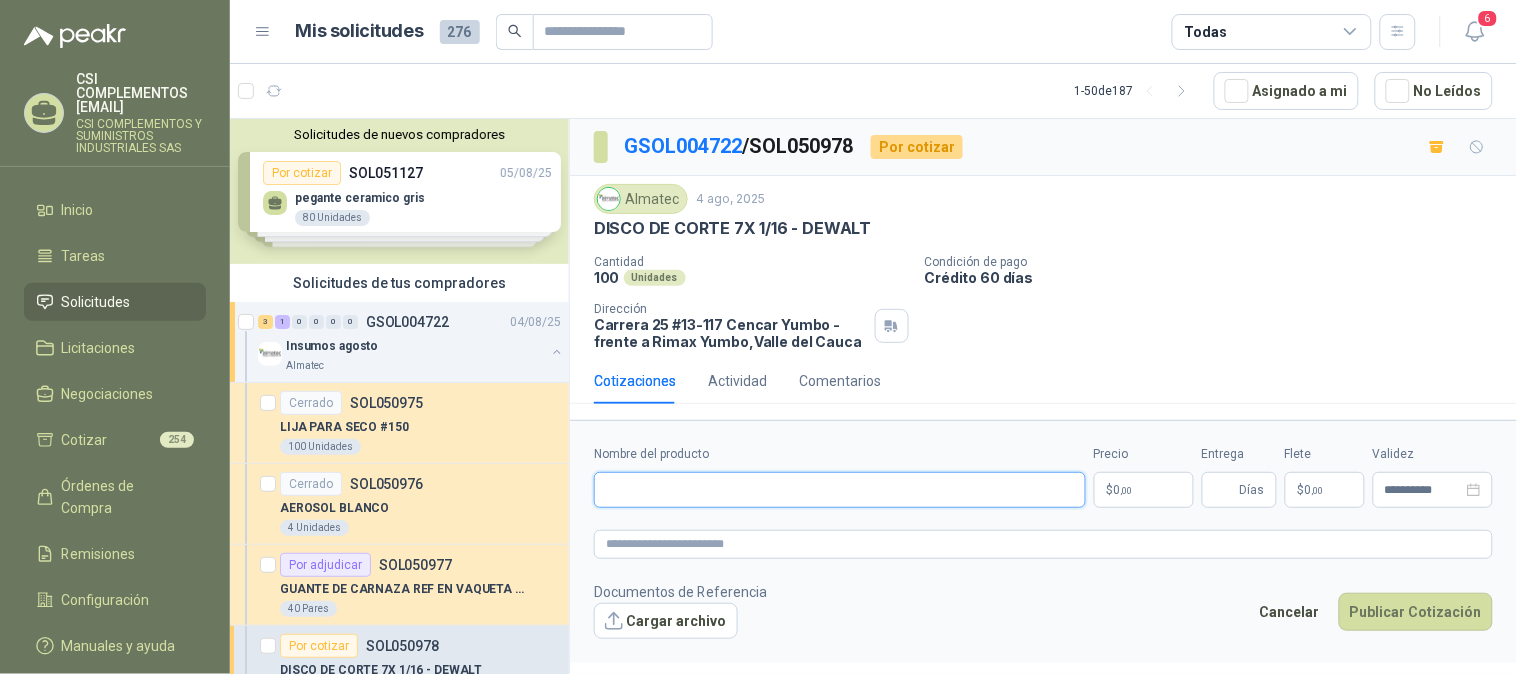 click on "Nombre del producto" at bounding box center (840, 490) 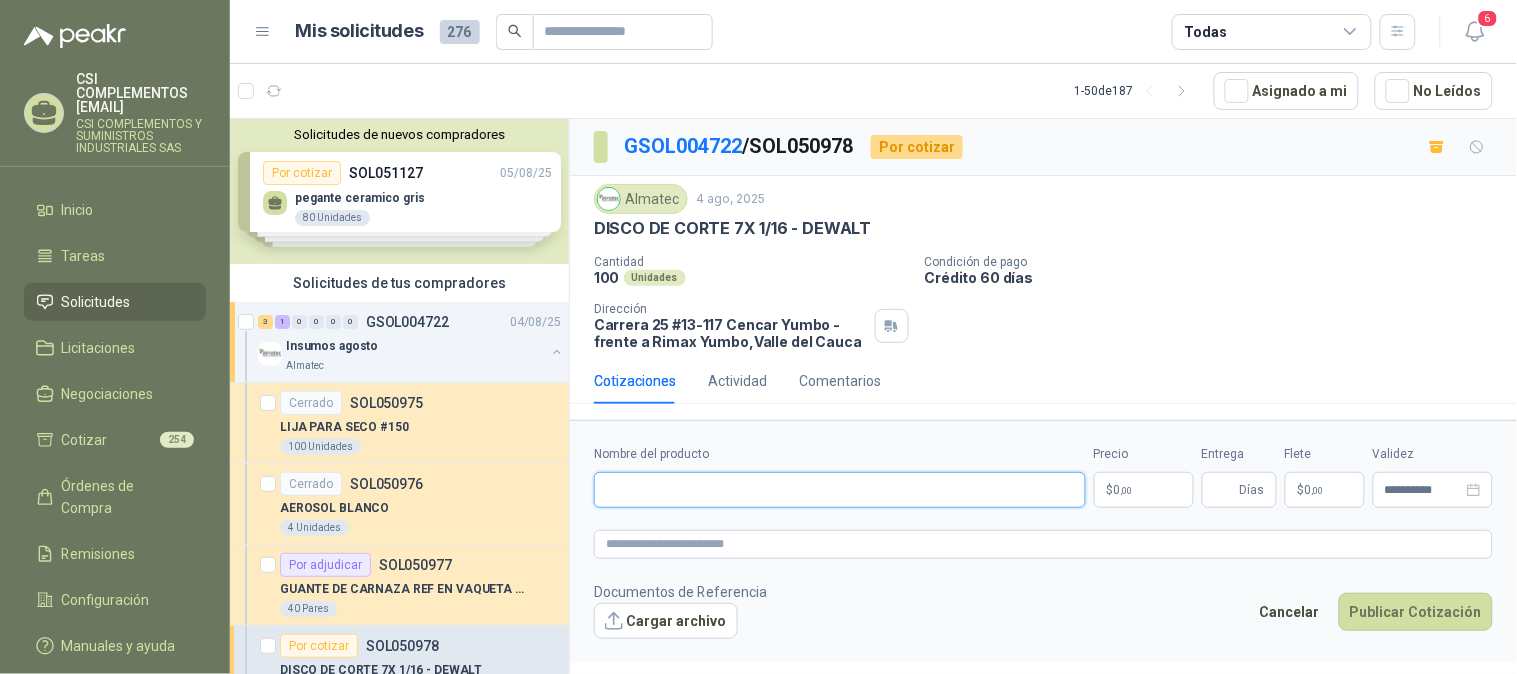 paste on "**********" 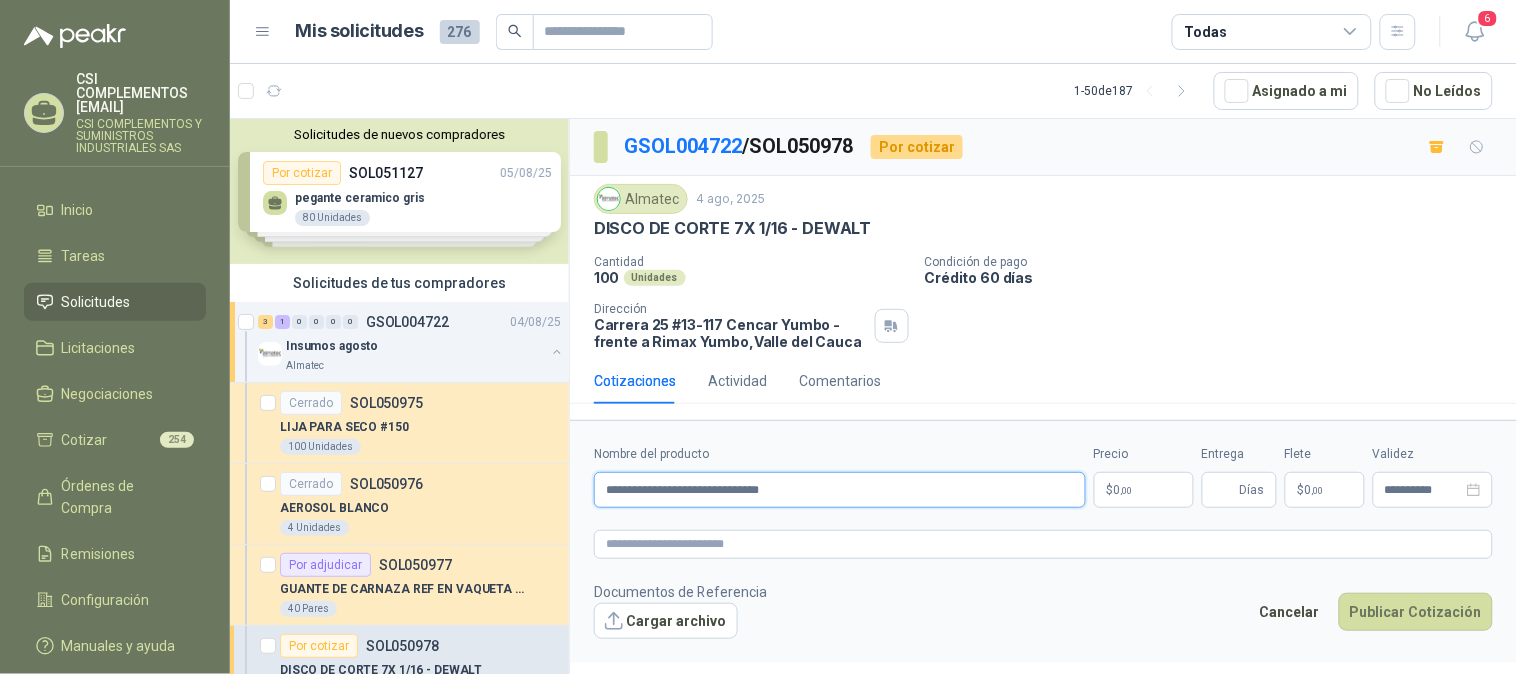 type on "**********" 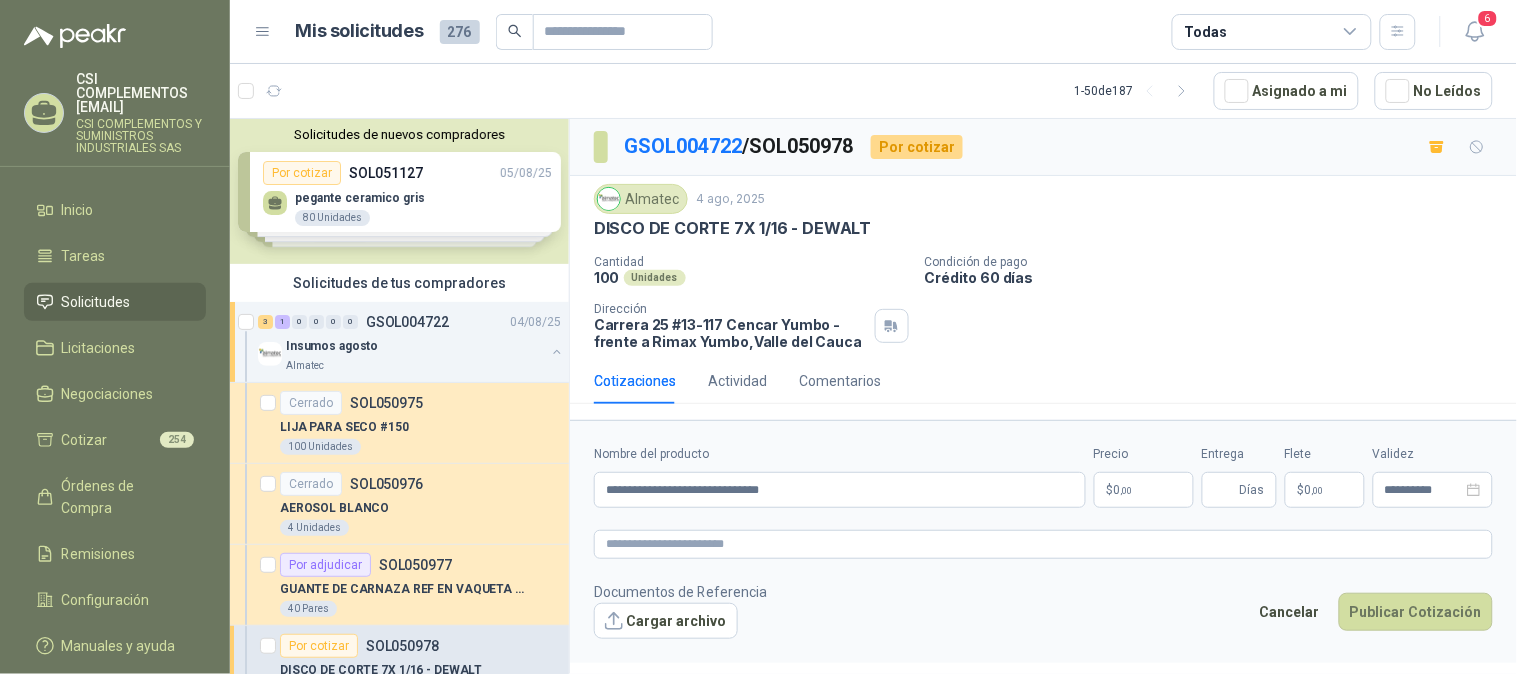 click on "$  0 ,00" at bounding box center (1144, 490) 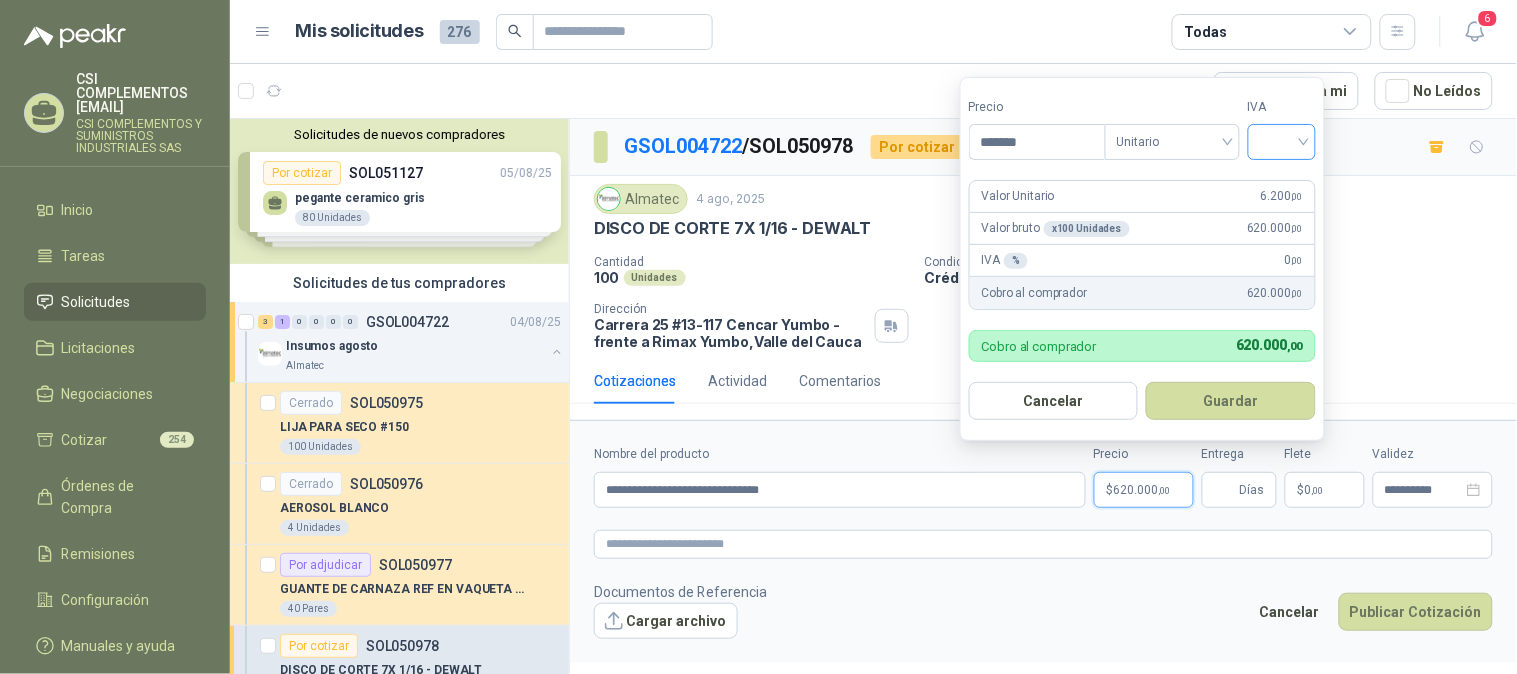 type on "*******" 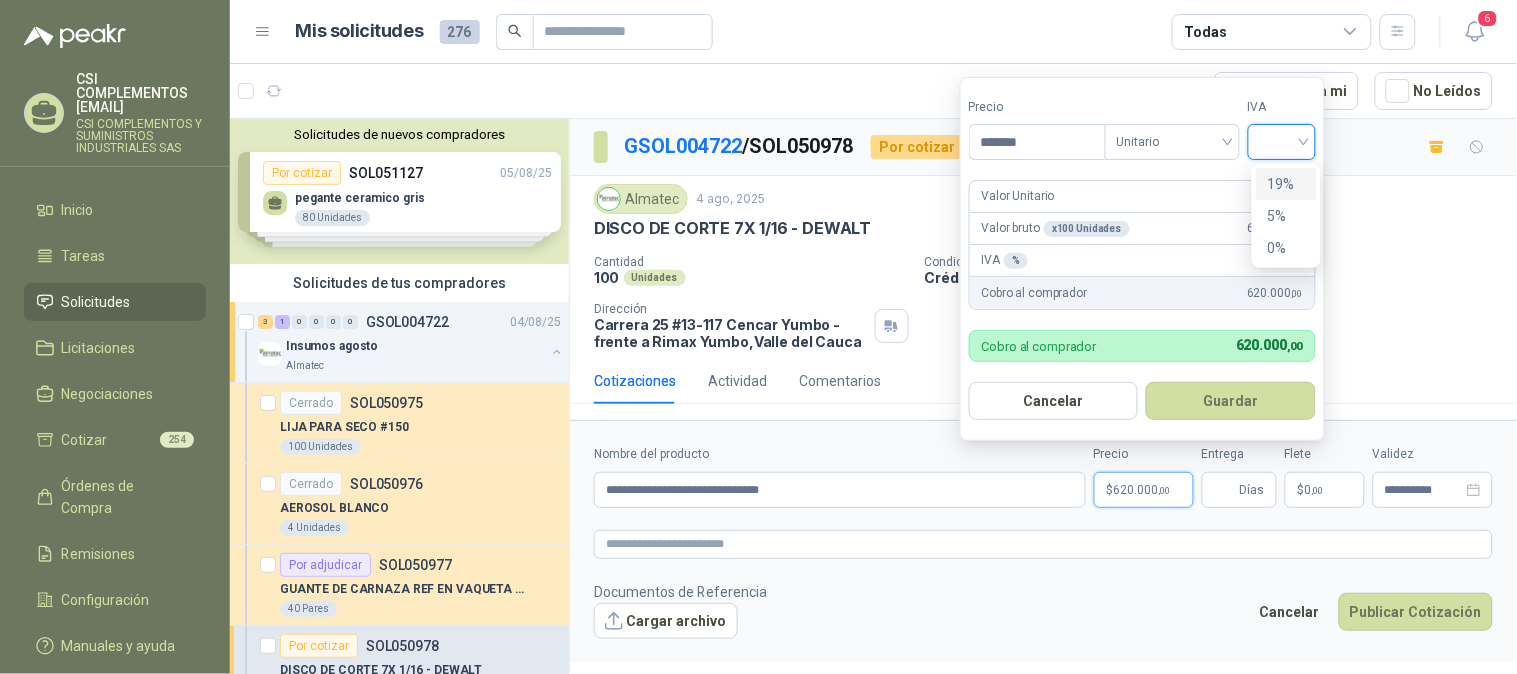 click on "19%" at bounding box center [1286, 184] 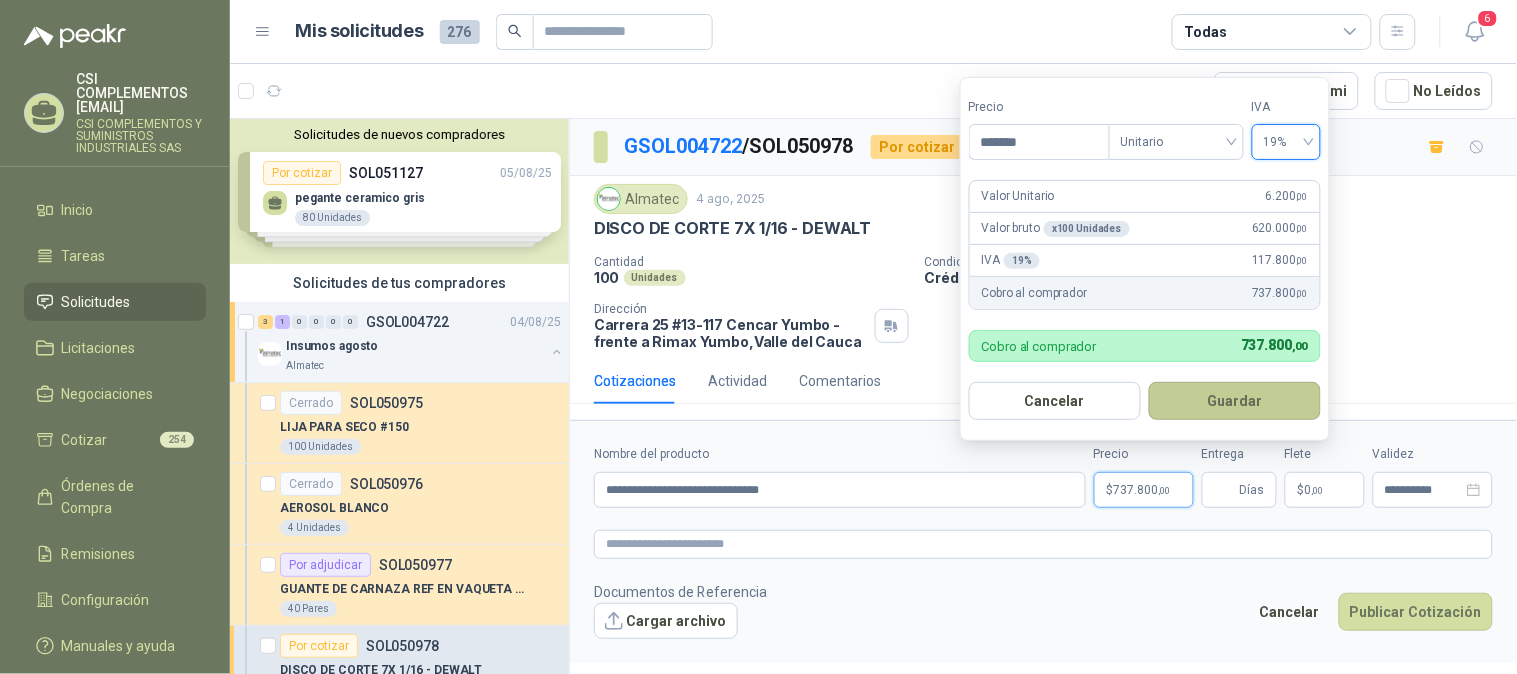 click on "Guardar" at bounding box center [1235, 401] 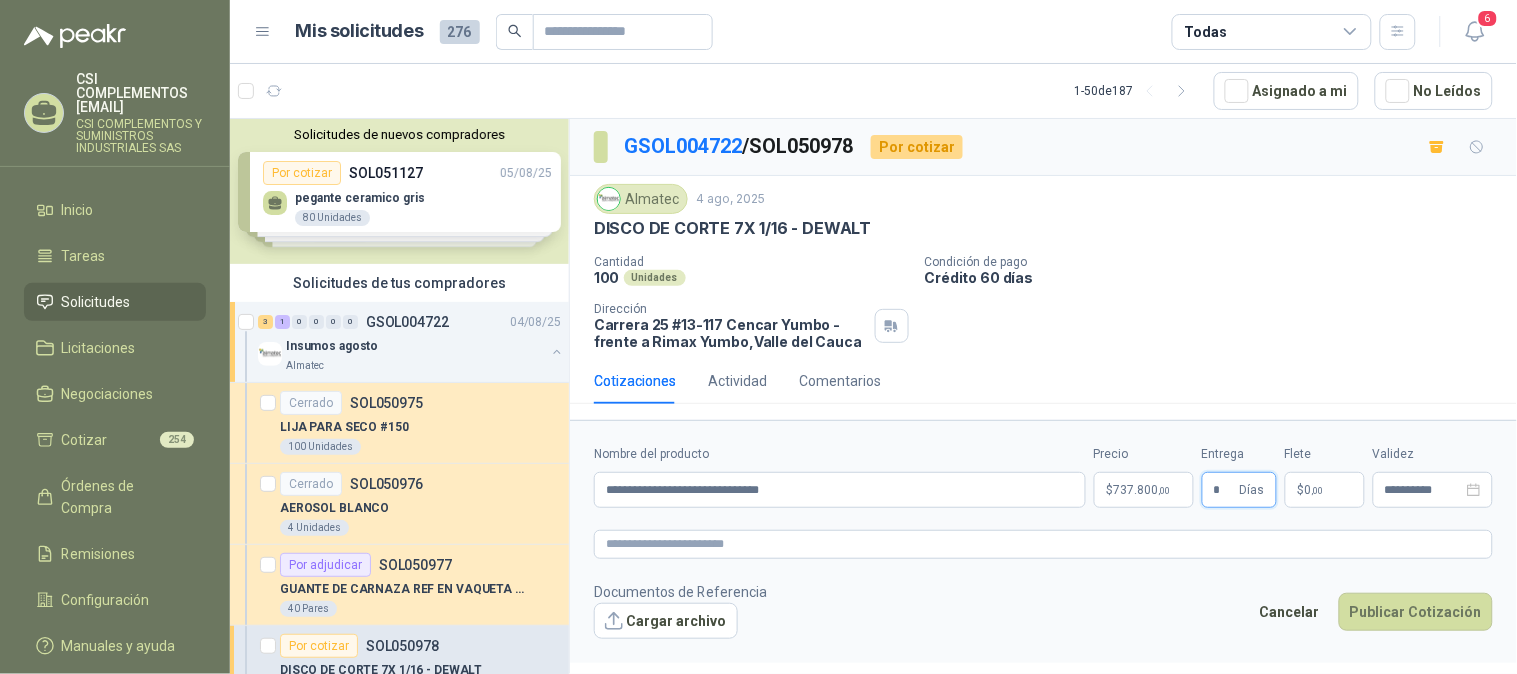 type on "*" 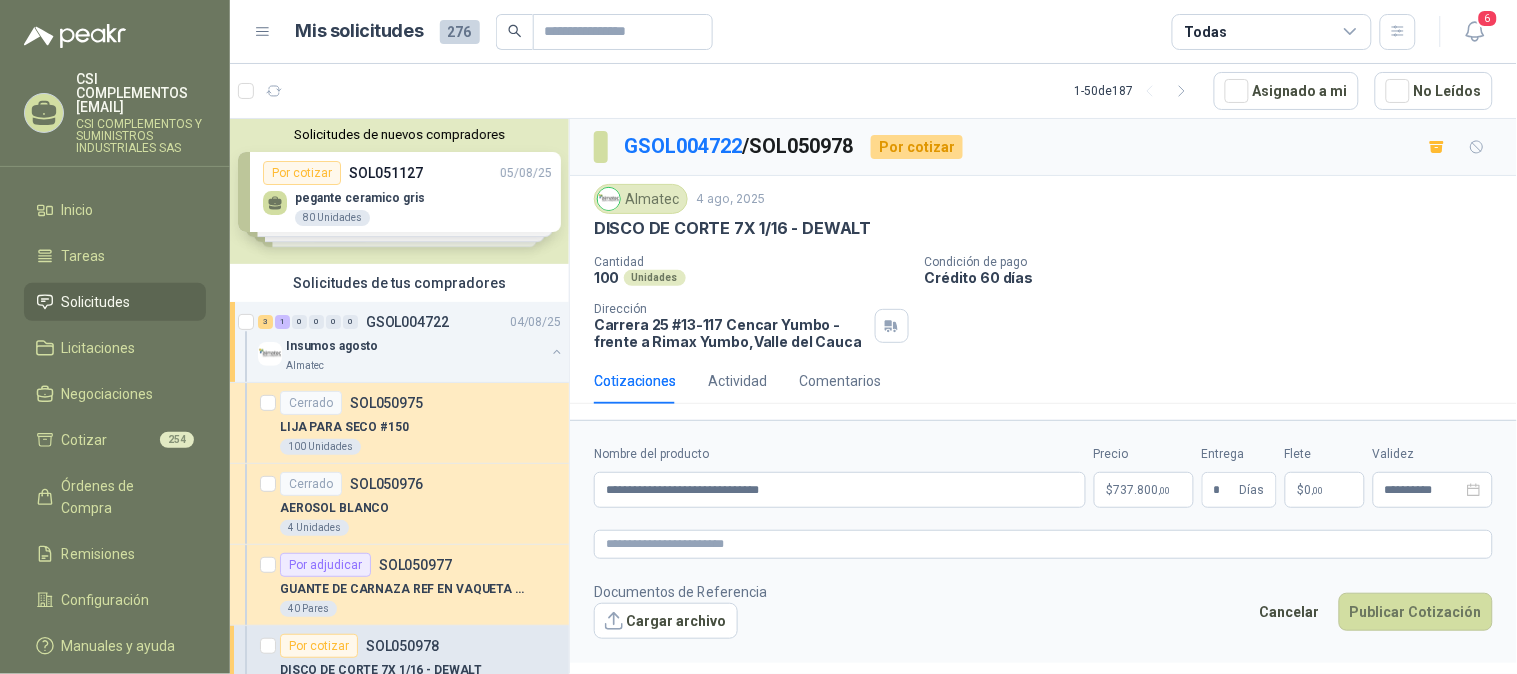 click on "$    0 ,00" at bounding box center (1325, 490) 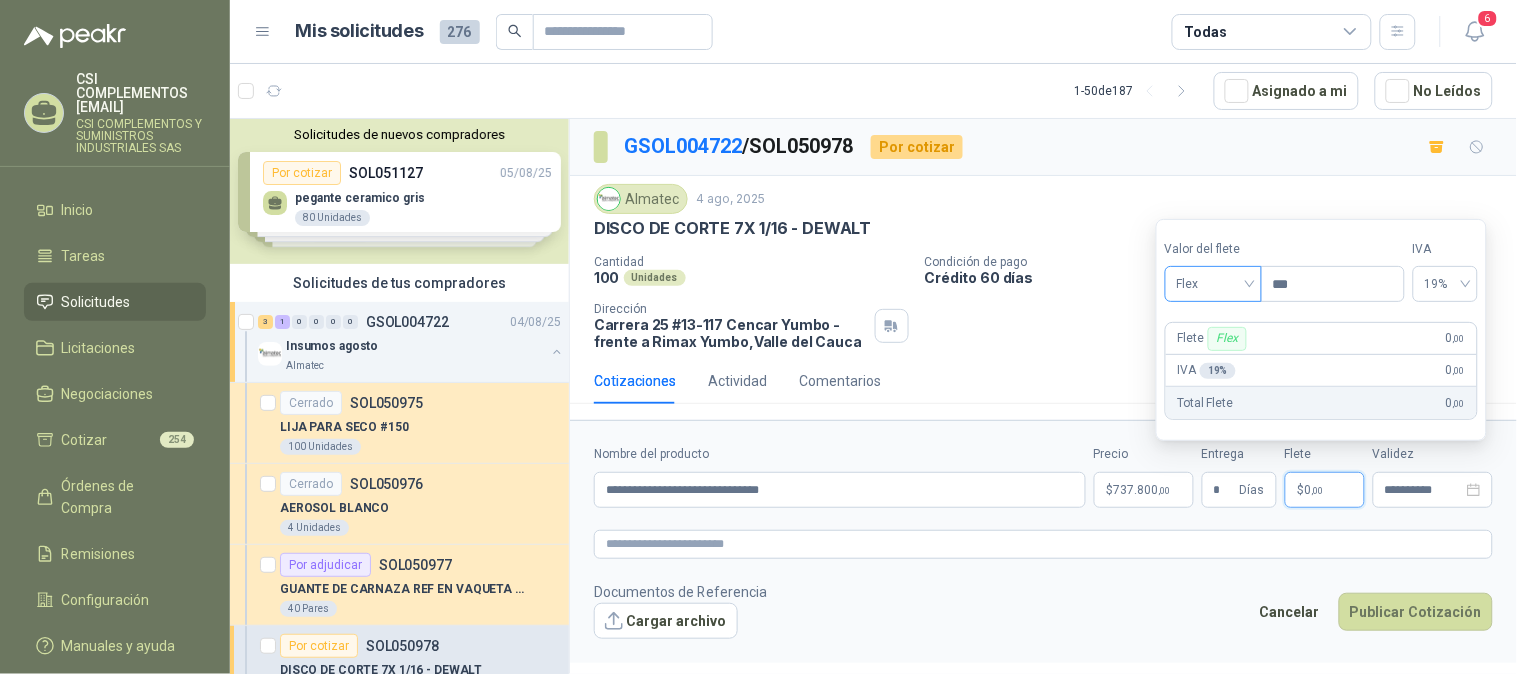 click on "Flex" at bounding box center (1213, 284) 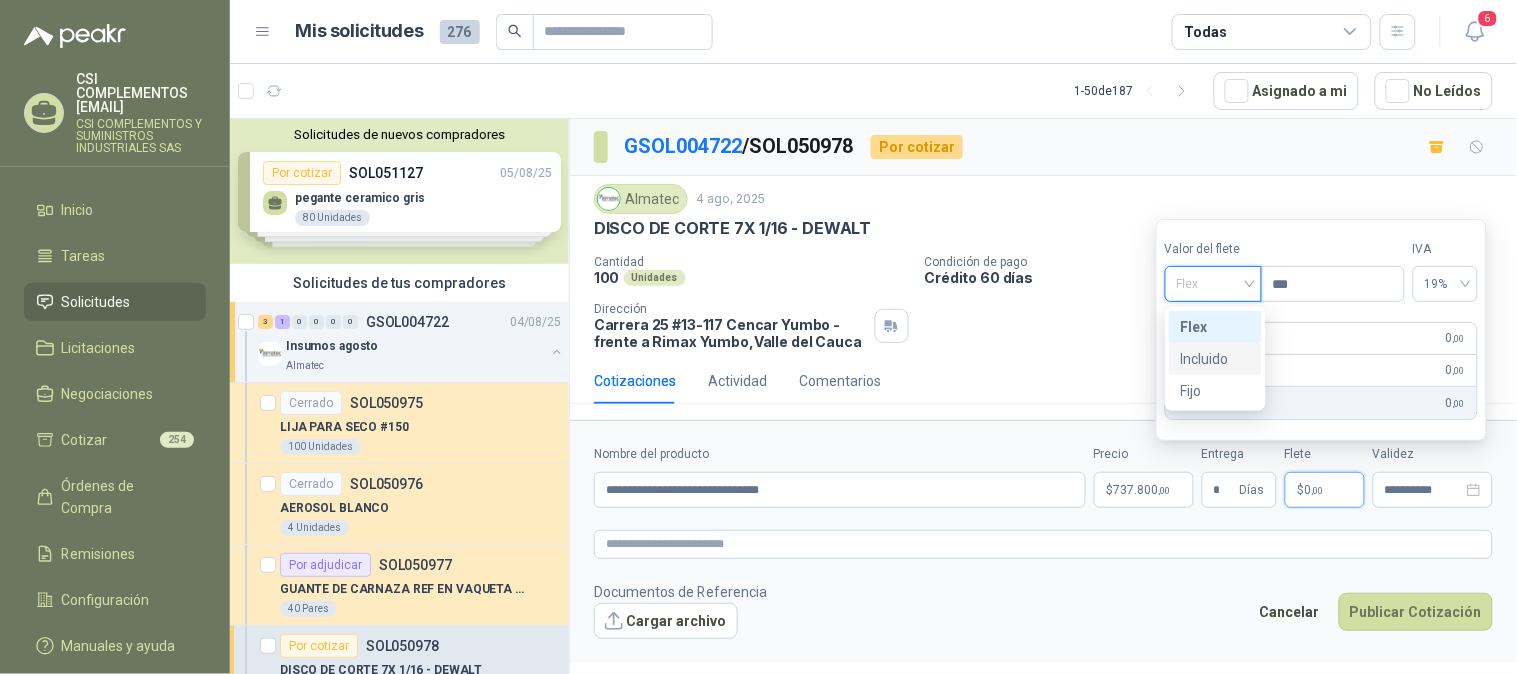 click on "Incluido" at bounding box center [1215, 359] 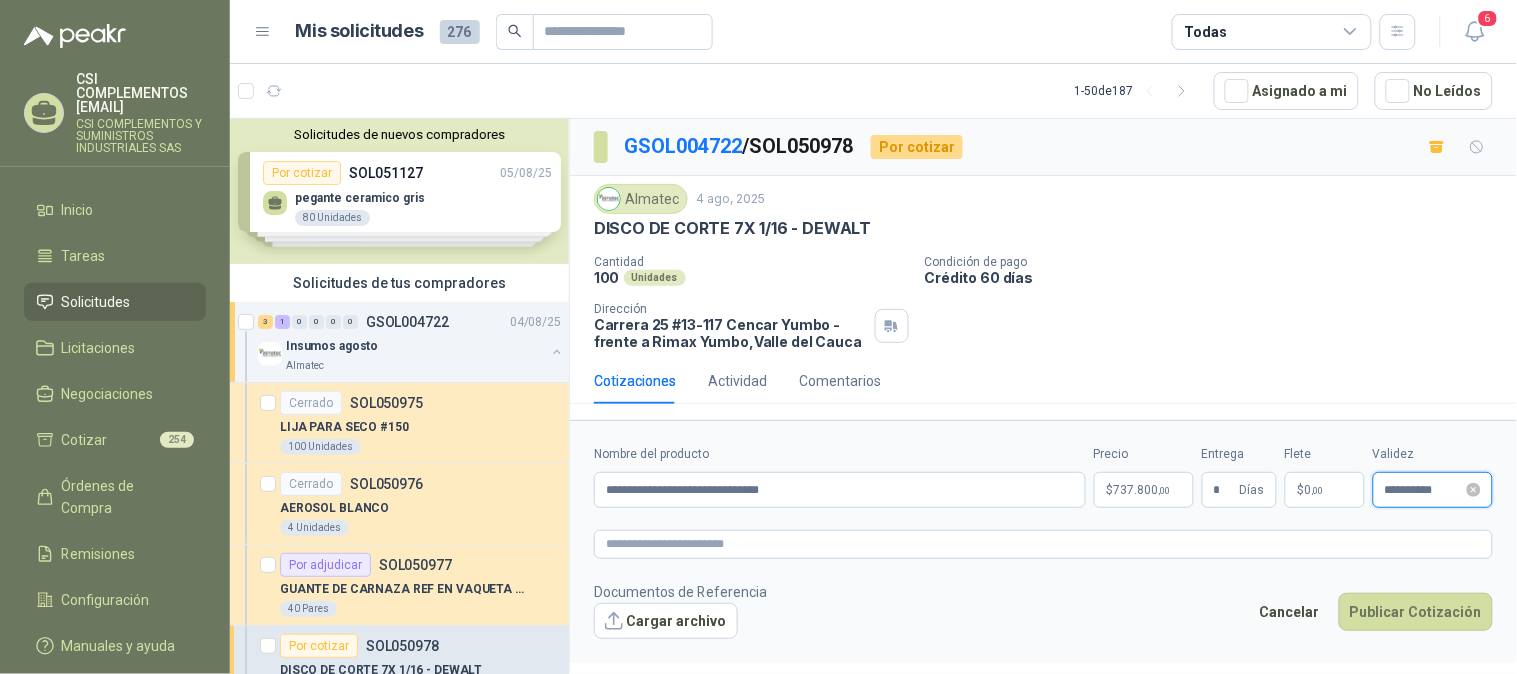 click on "**********" at bounding box center [1424, 490] 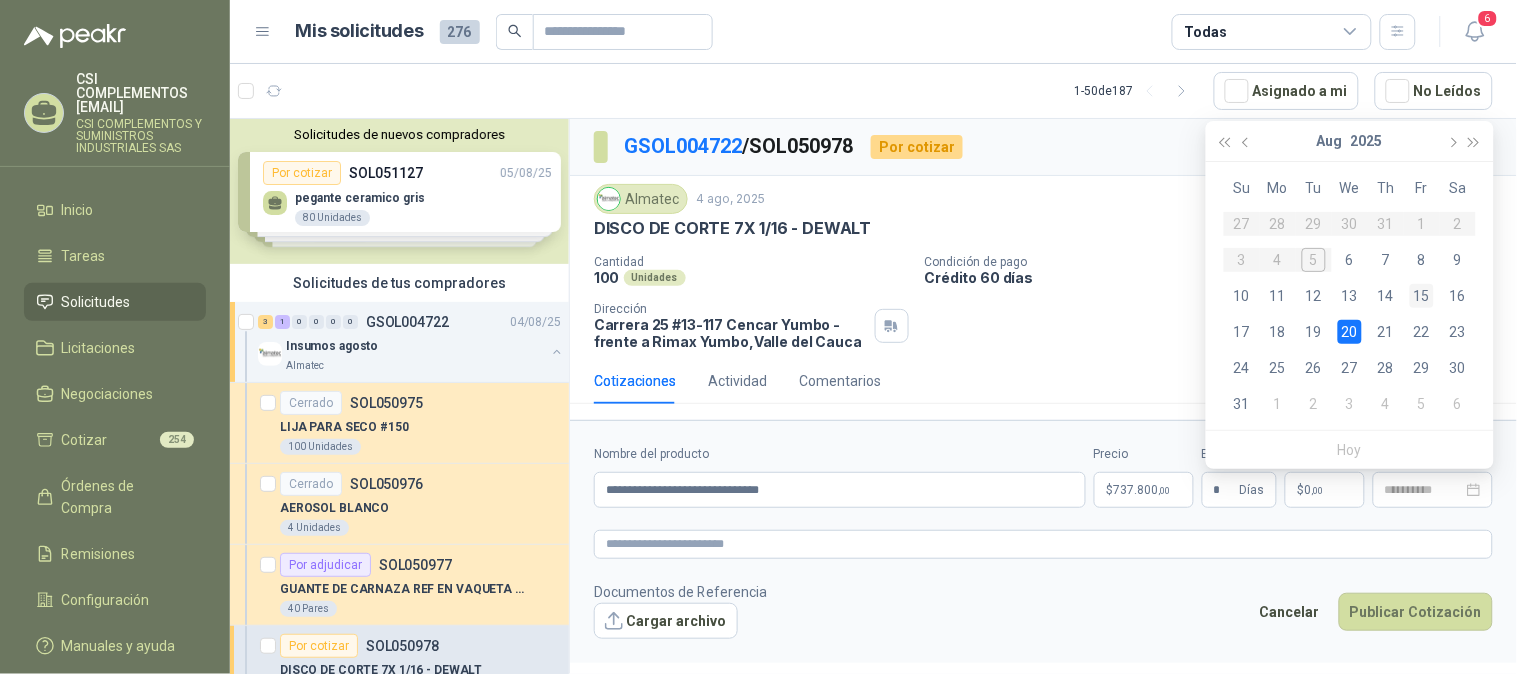 click on "15" at bounding box center (1422, 296) 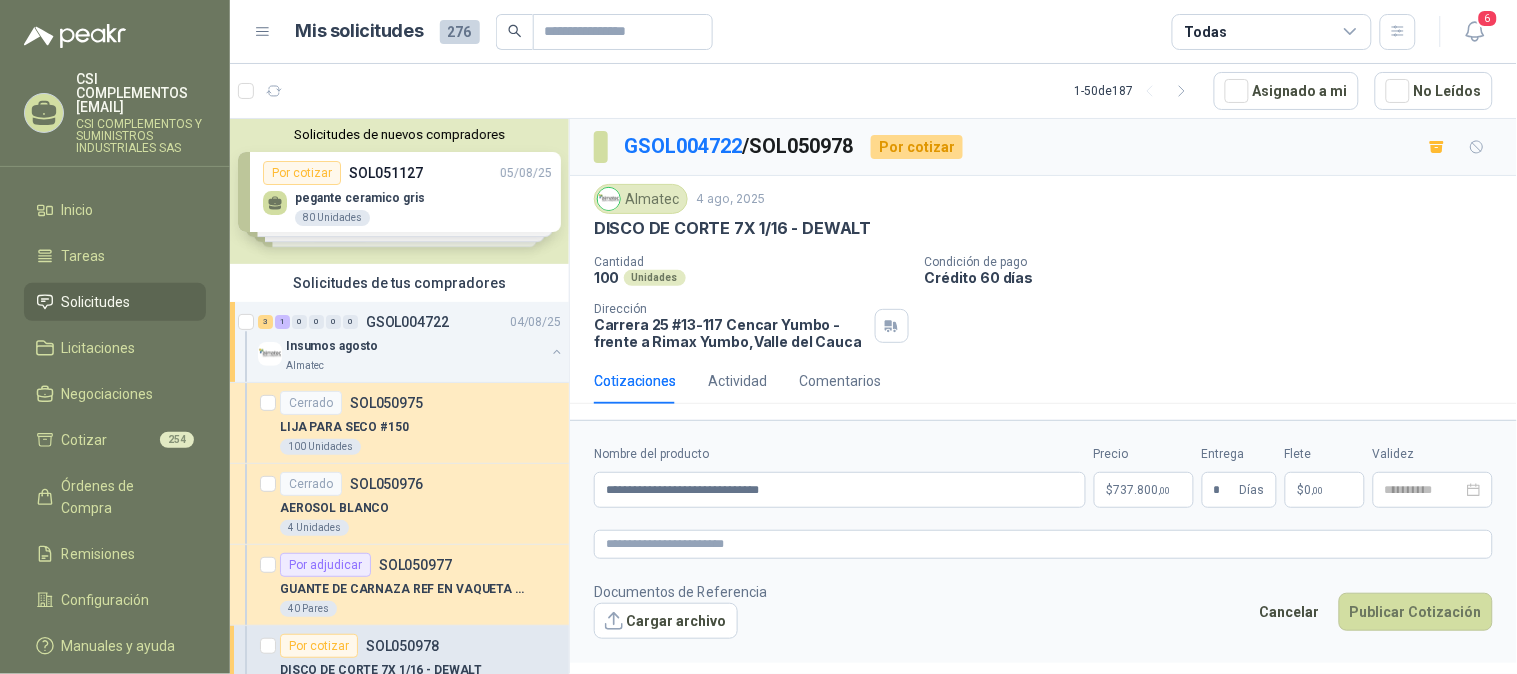 type on "**********" 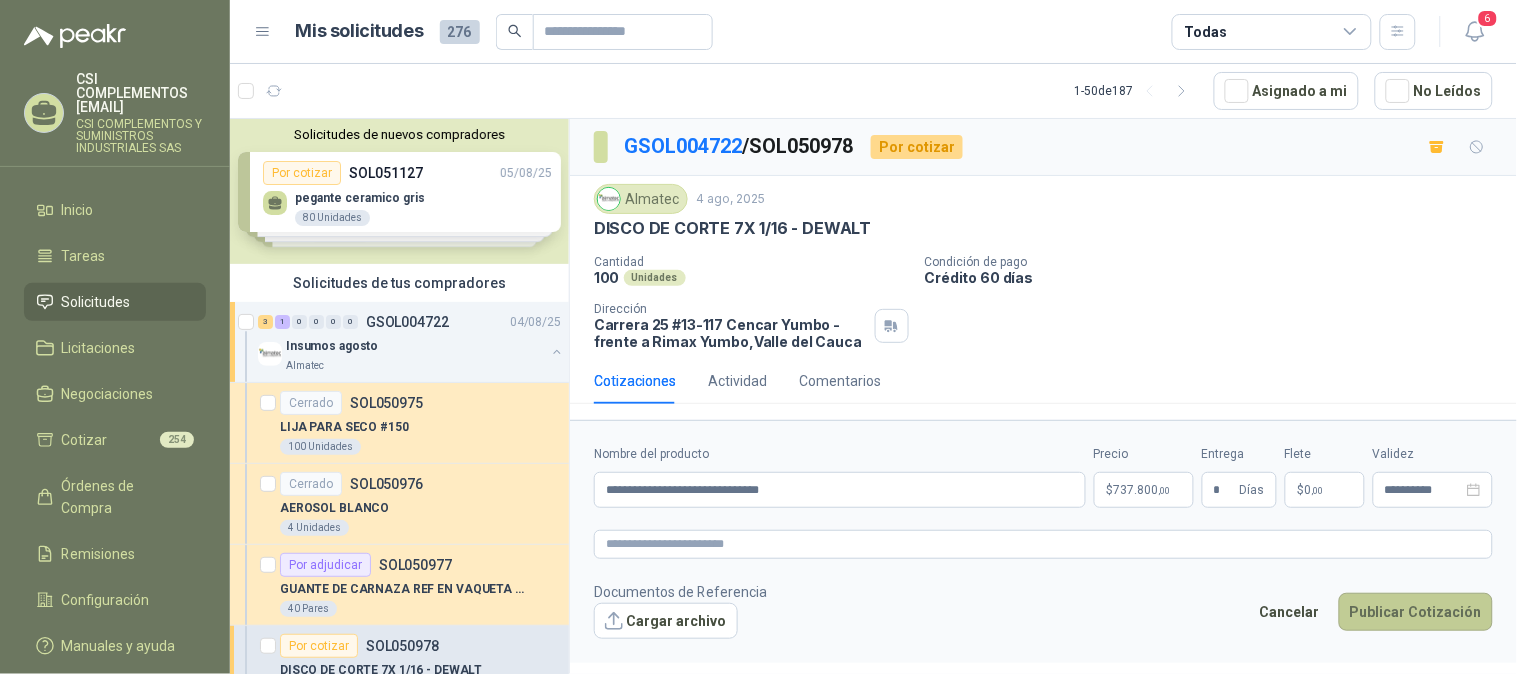 click on "Publicar Cotización" at bounding box center [1416, 612] 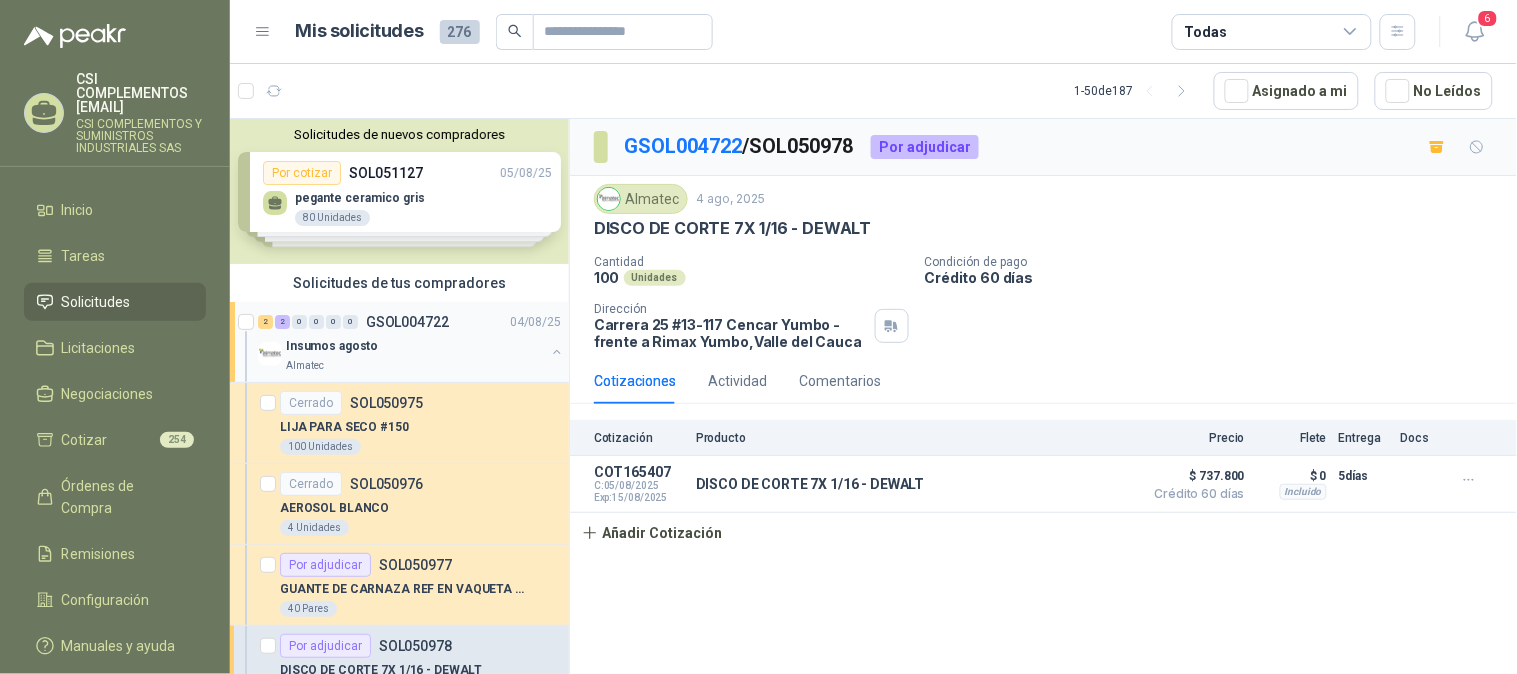 click on "GSOL004722" at bounding box center [407, 322] 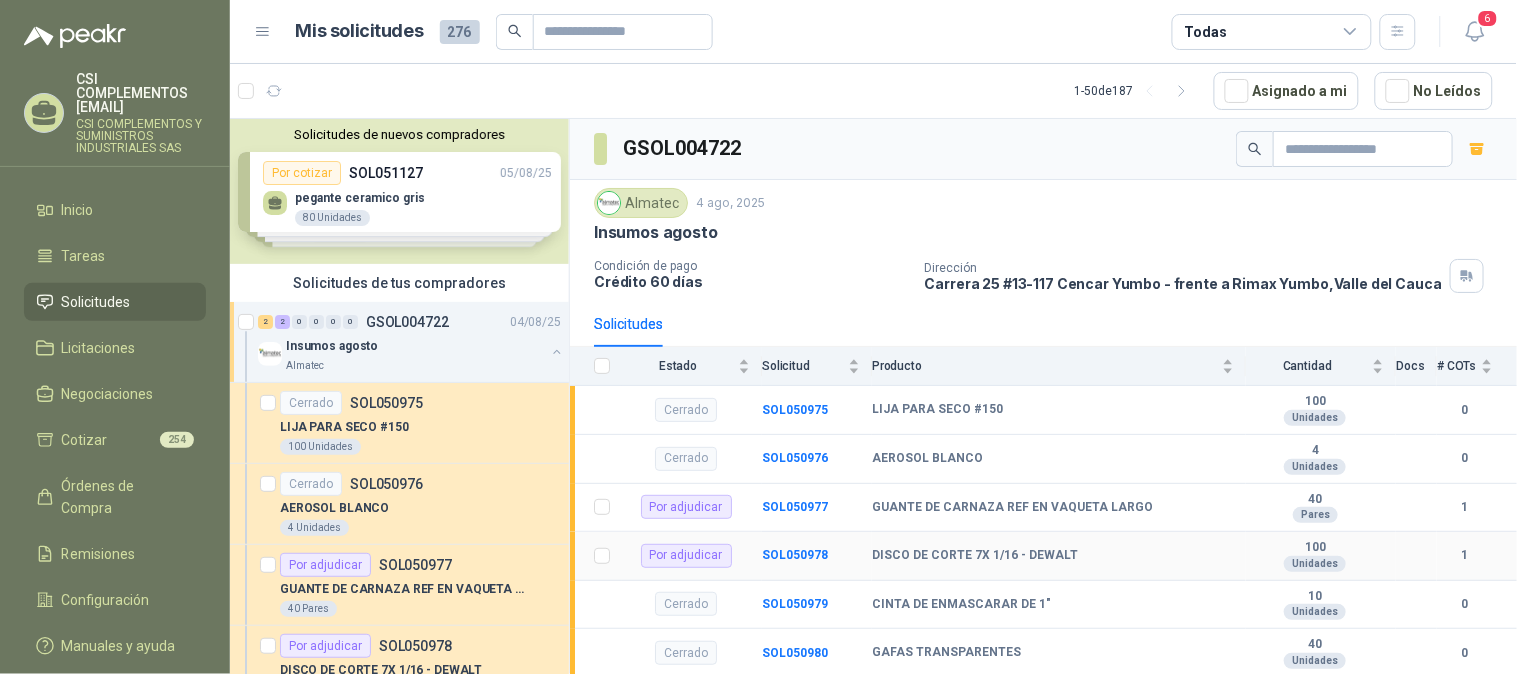 scroll, scrollTop: 97, scrollLeft: 0, axis: vertical 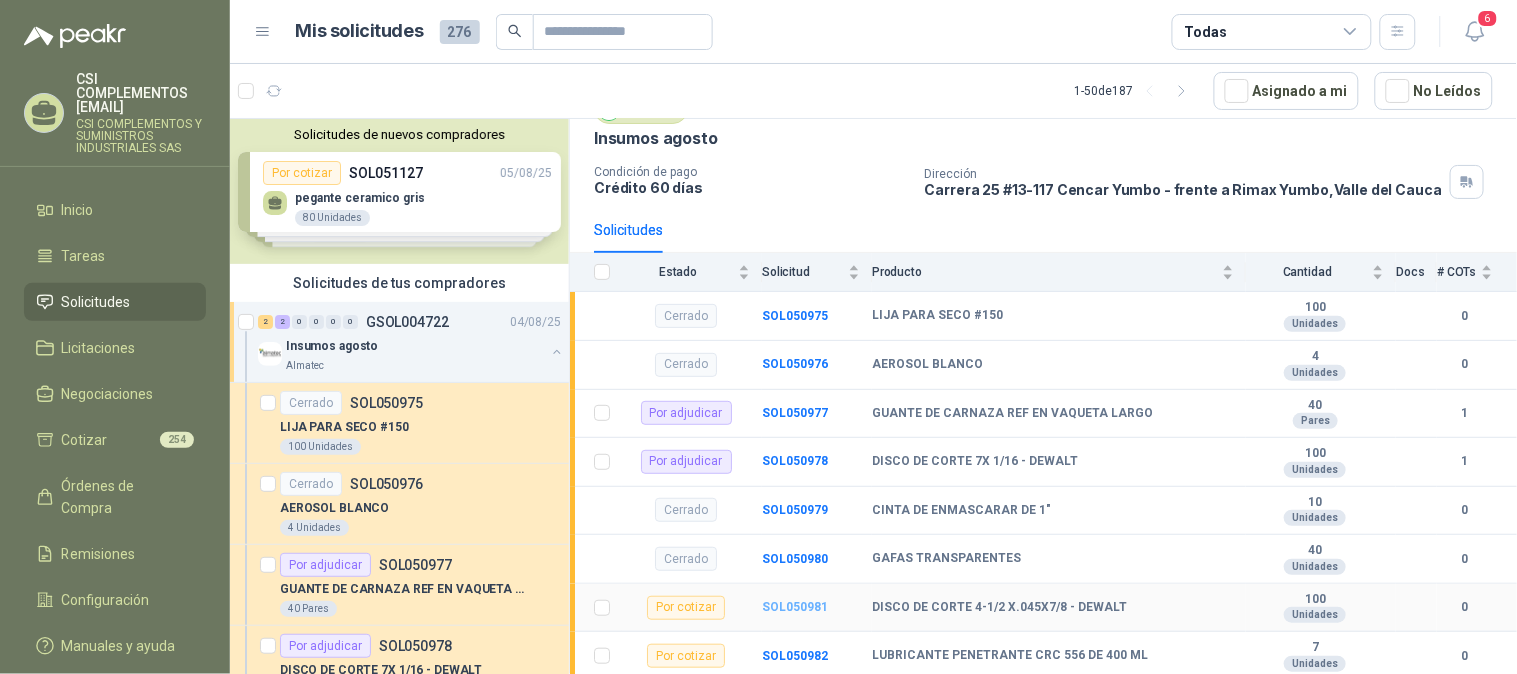 click on "SOL050981" at bounding box center (795, 607) 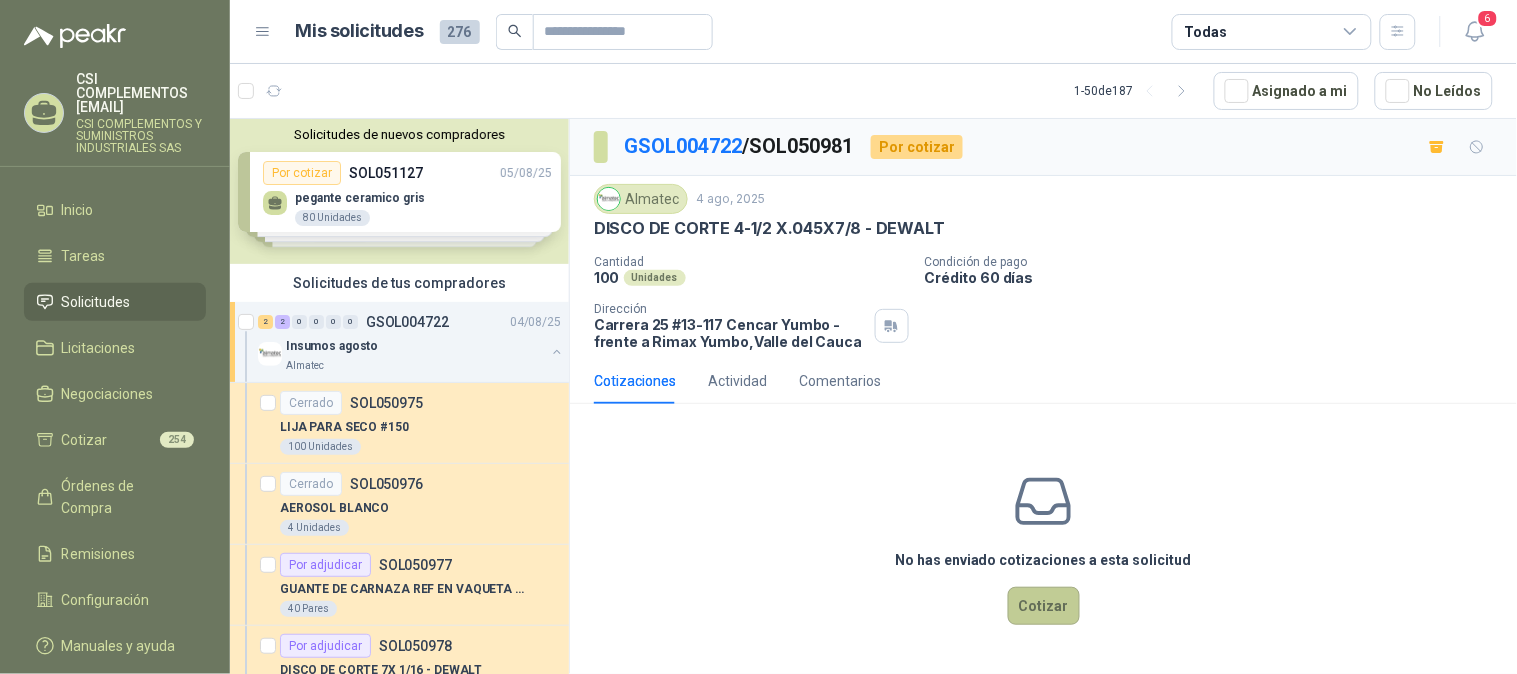 click on "Cotizar" at bounding box center [1044, 606] 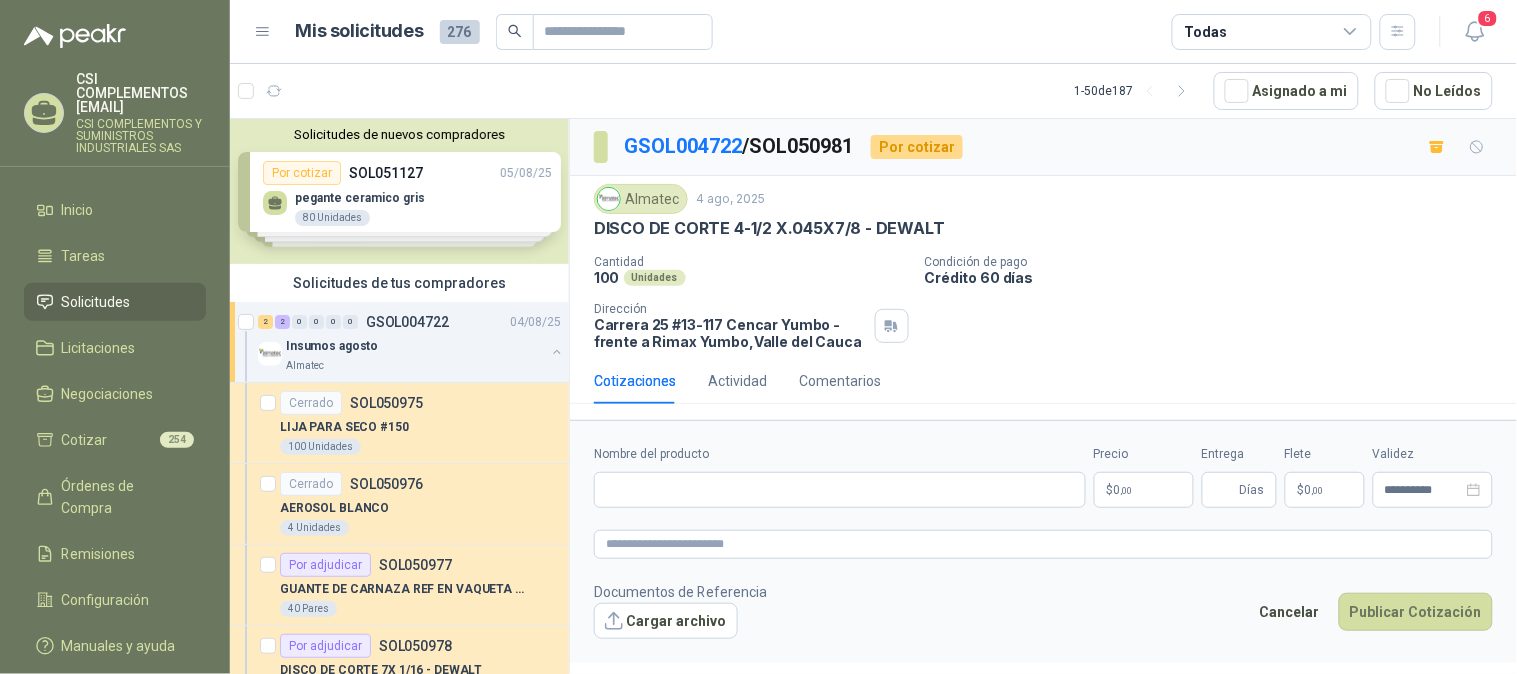 type 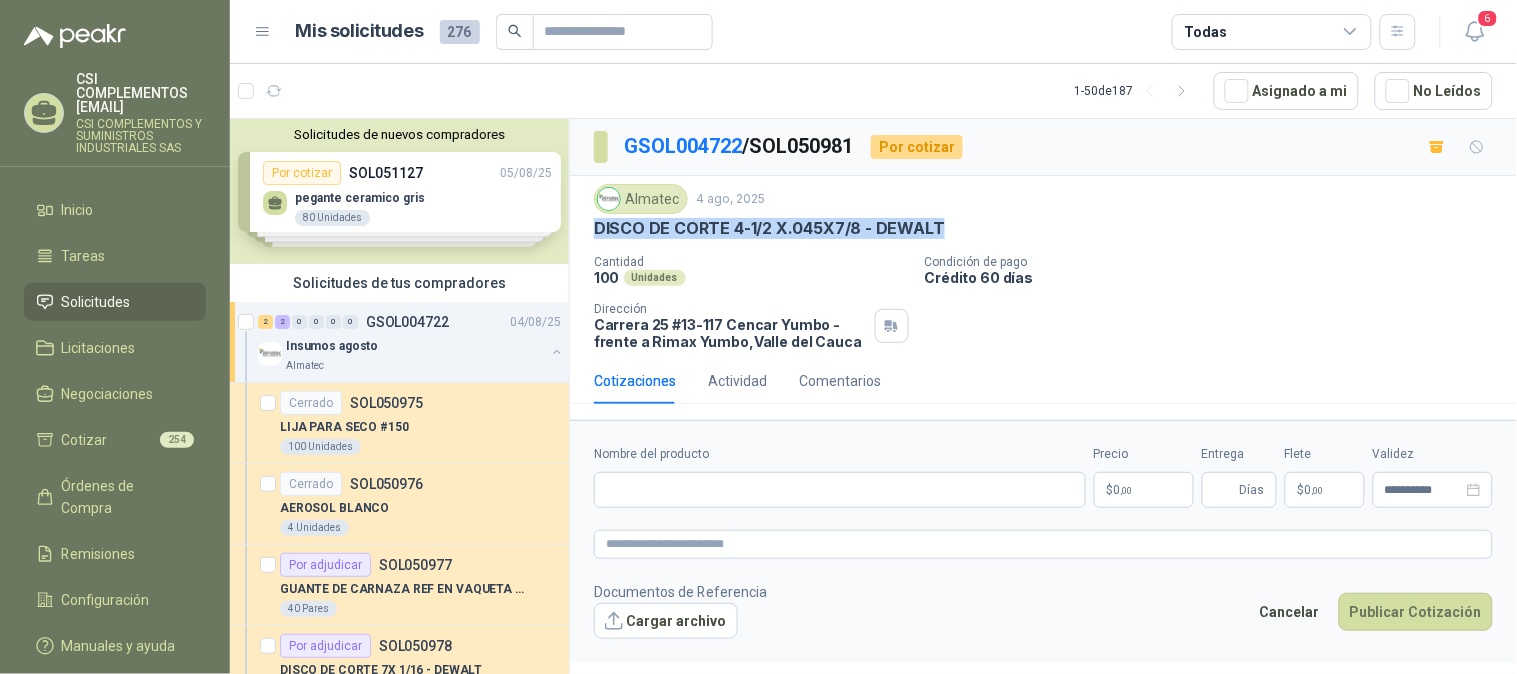 drag, startPoint x: 594, startPoint y: 227, endPoint x: 964, endPoint y: 245, distance: 370.4376 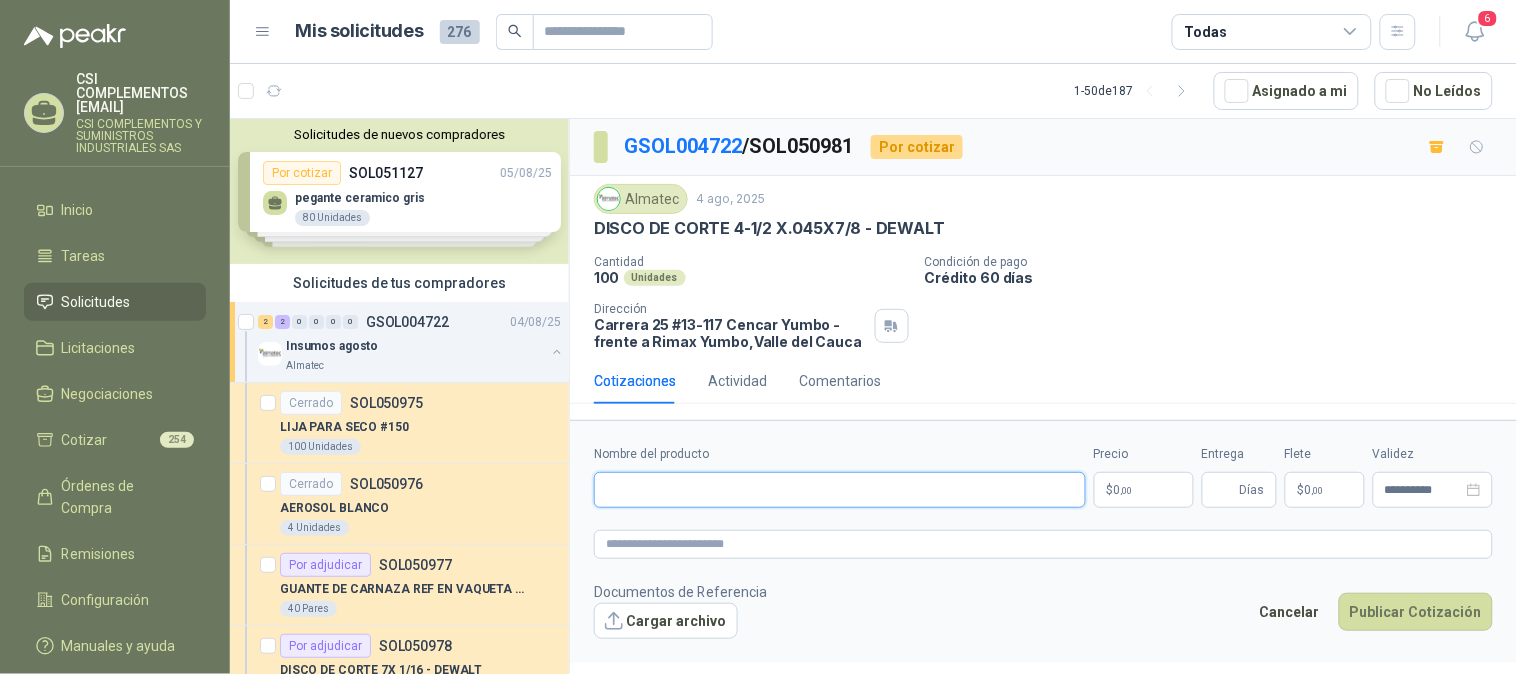 click on "Nombre del producto" at bounding box center (840, 490) 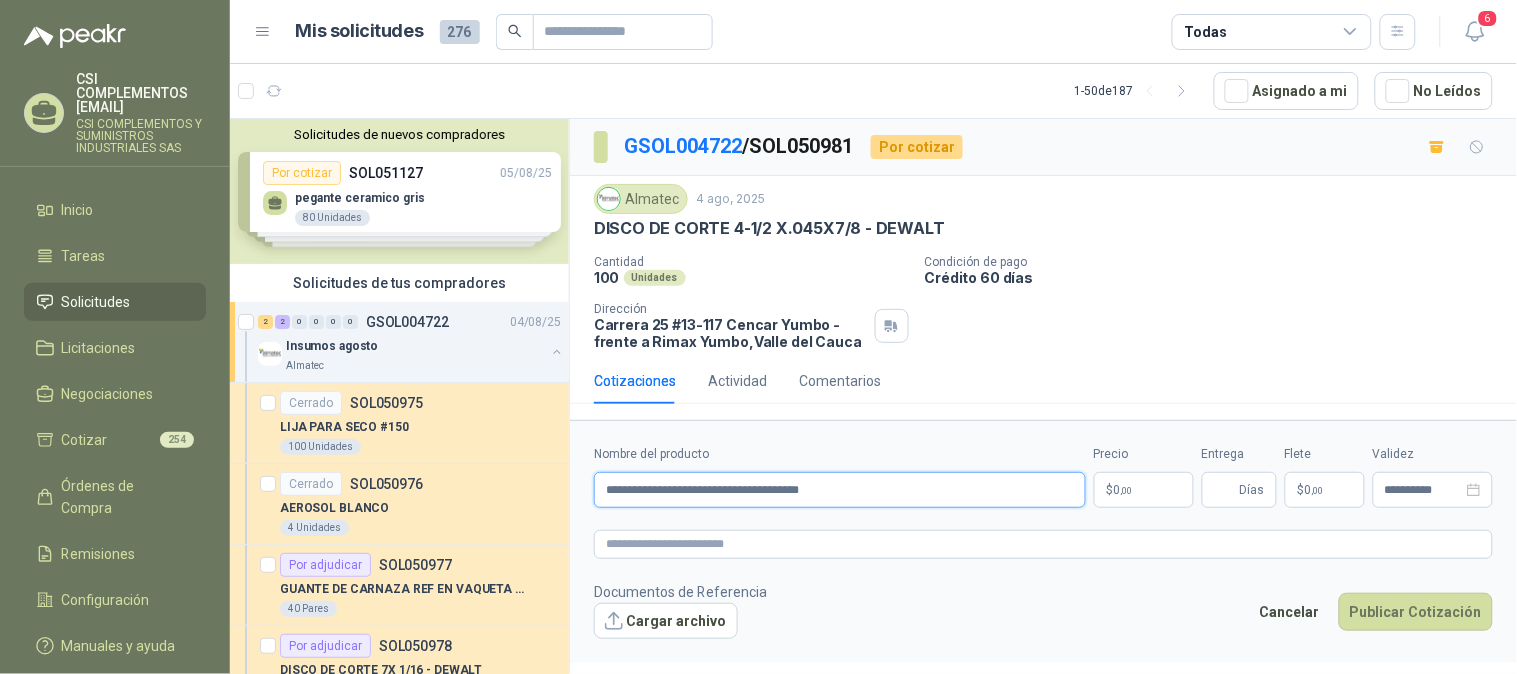 type on "**********" 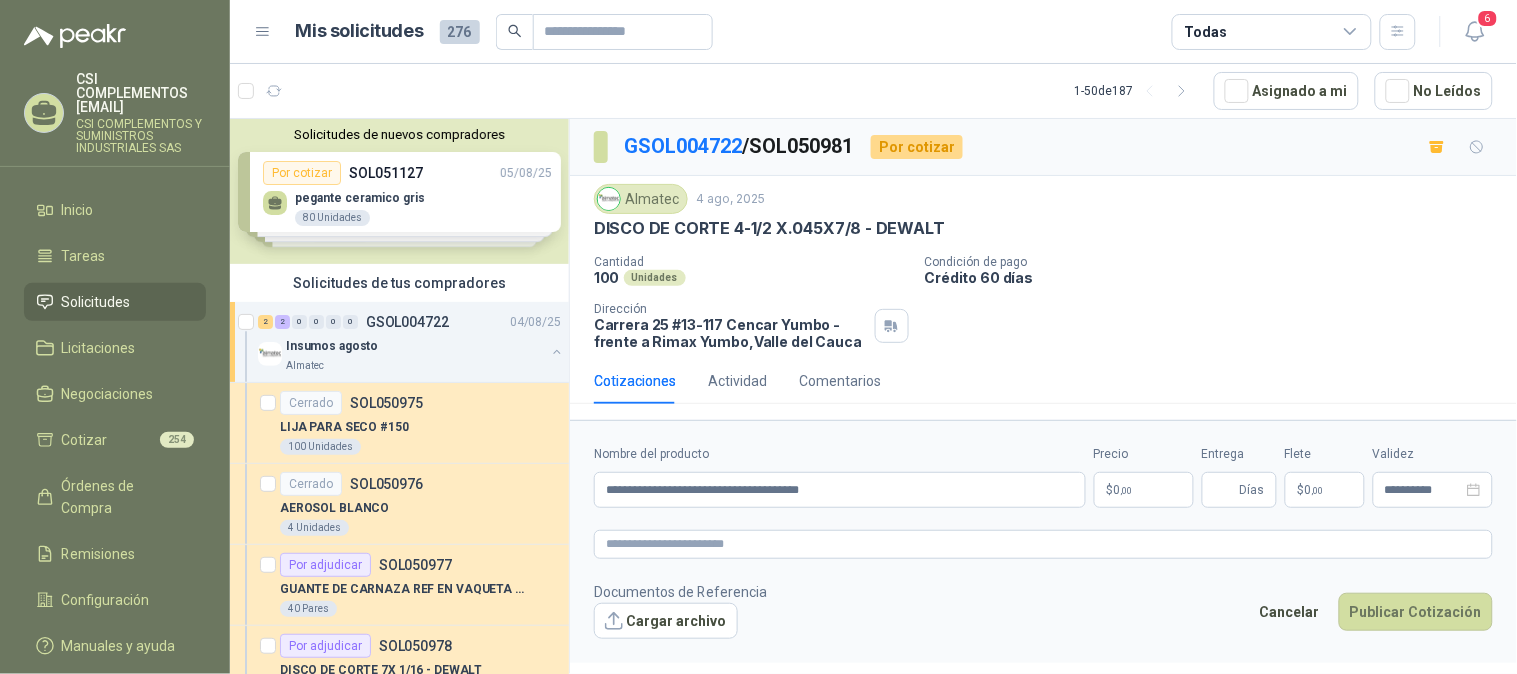 click on "$  0 ,00" at bounding box center (1144, 490) 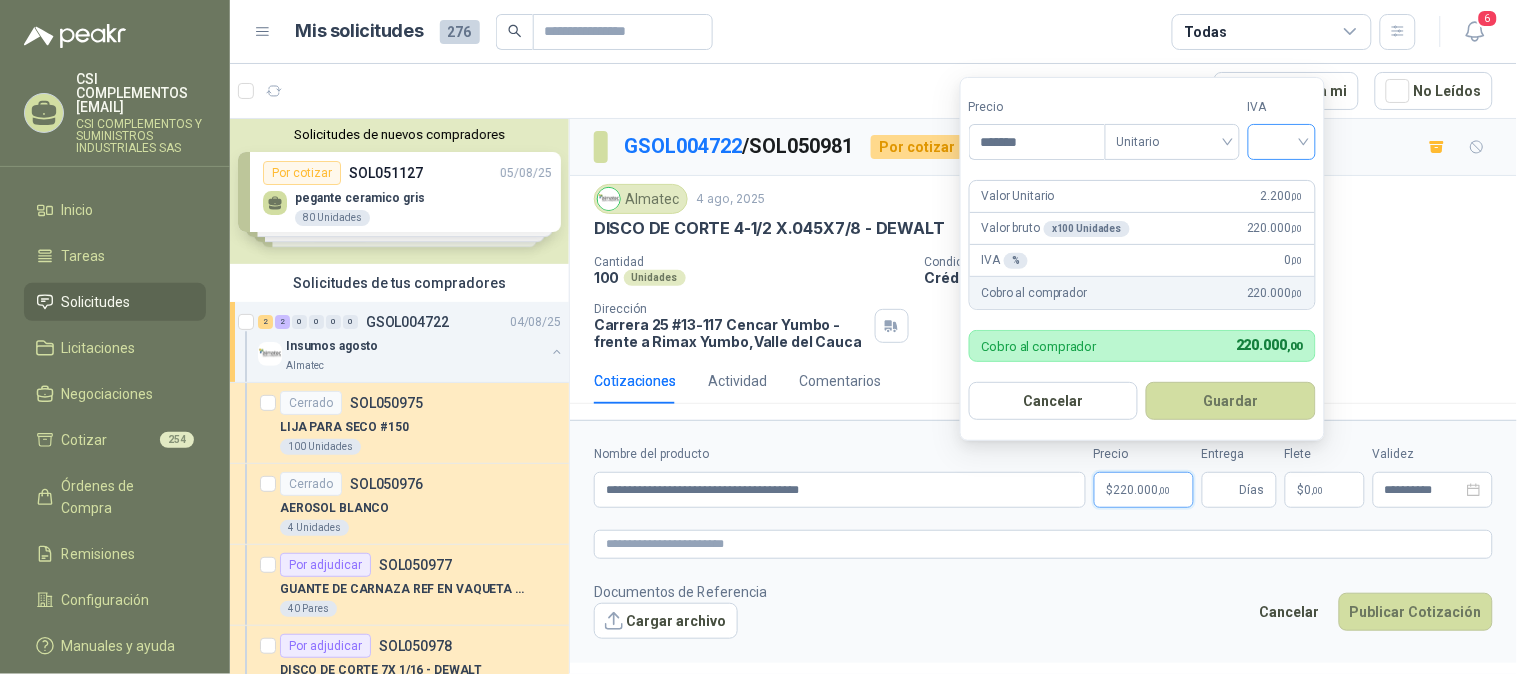 type on "*******" 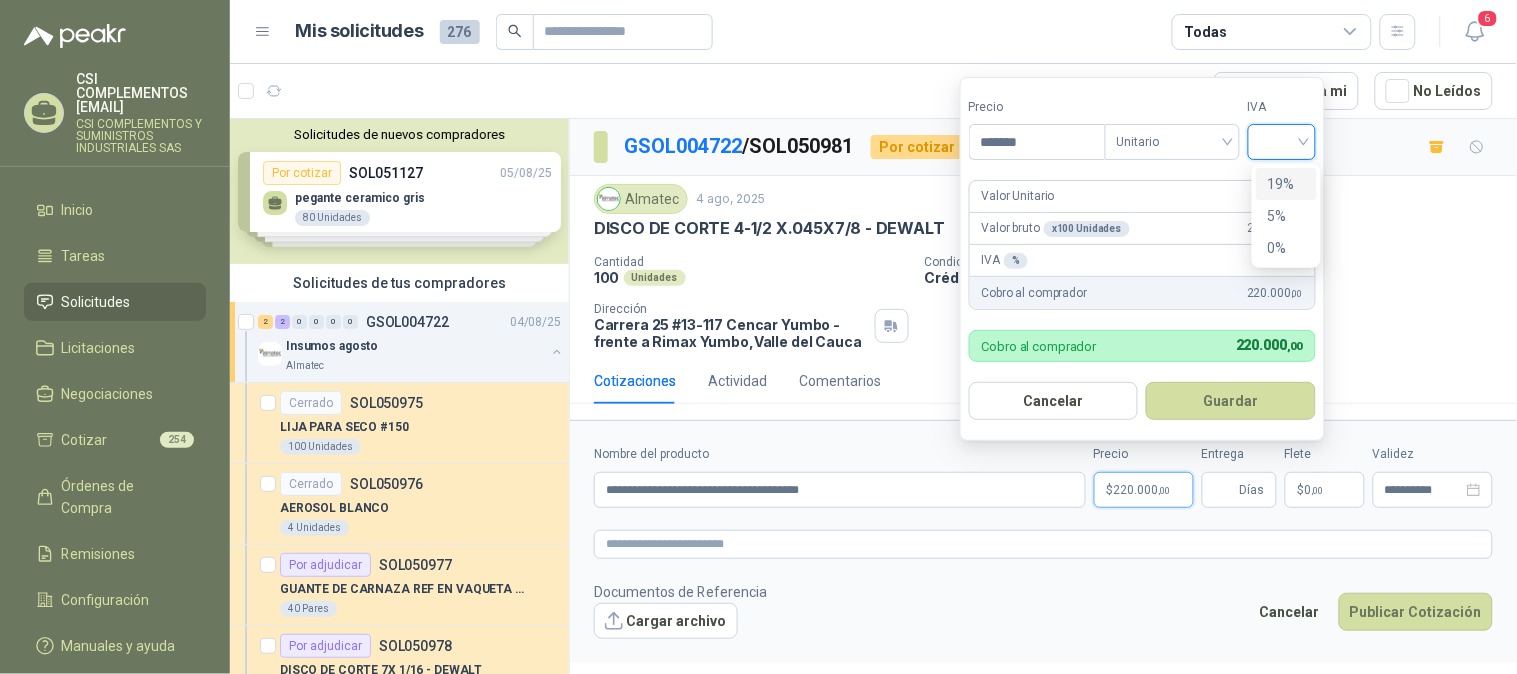 click on "19%" at bounding box center (1286, 184) 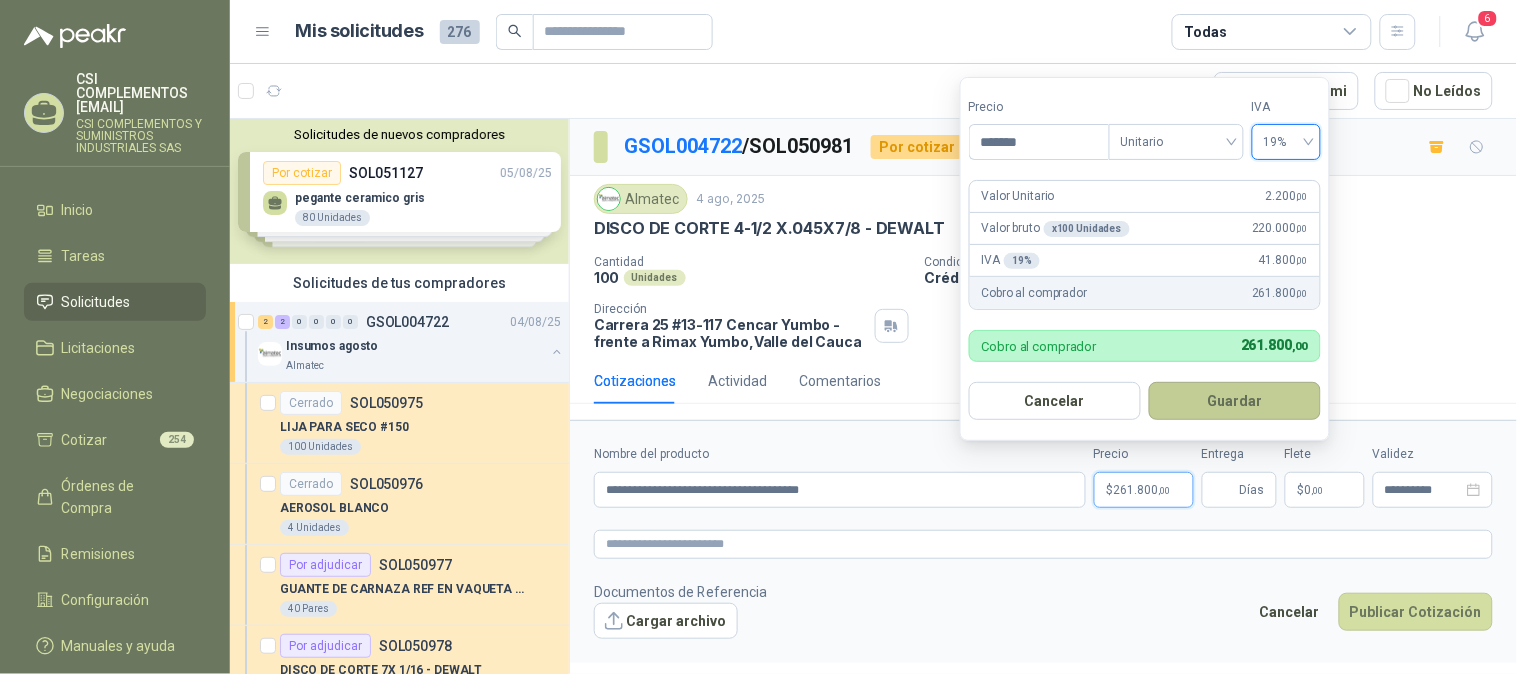 click on "Guardar" at bounding box center (1235, 401) 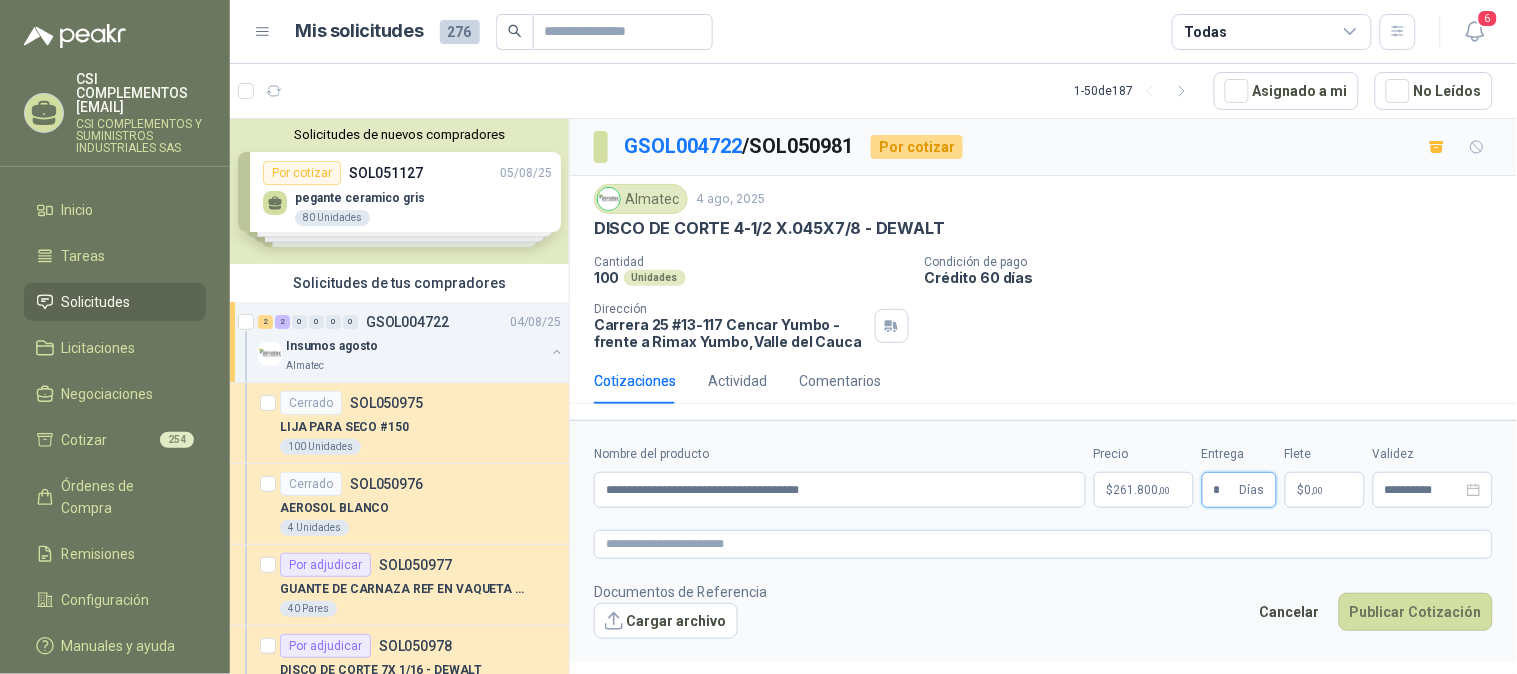 type on "*" 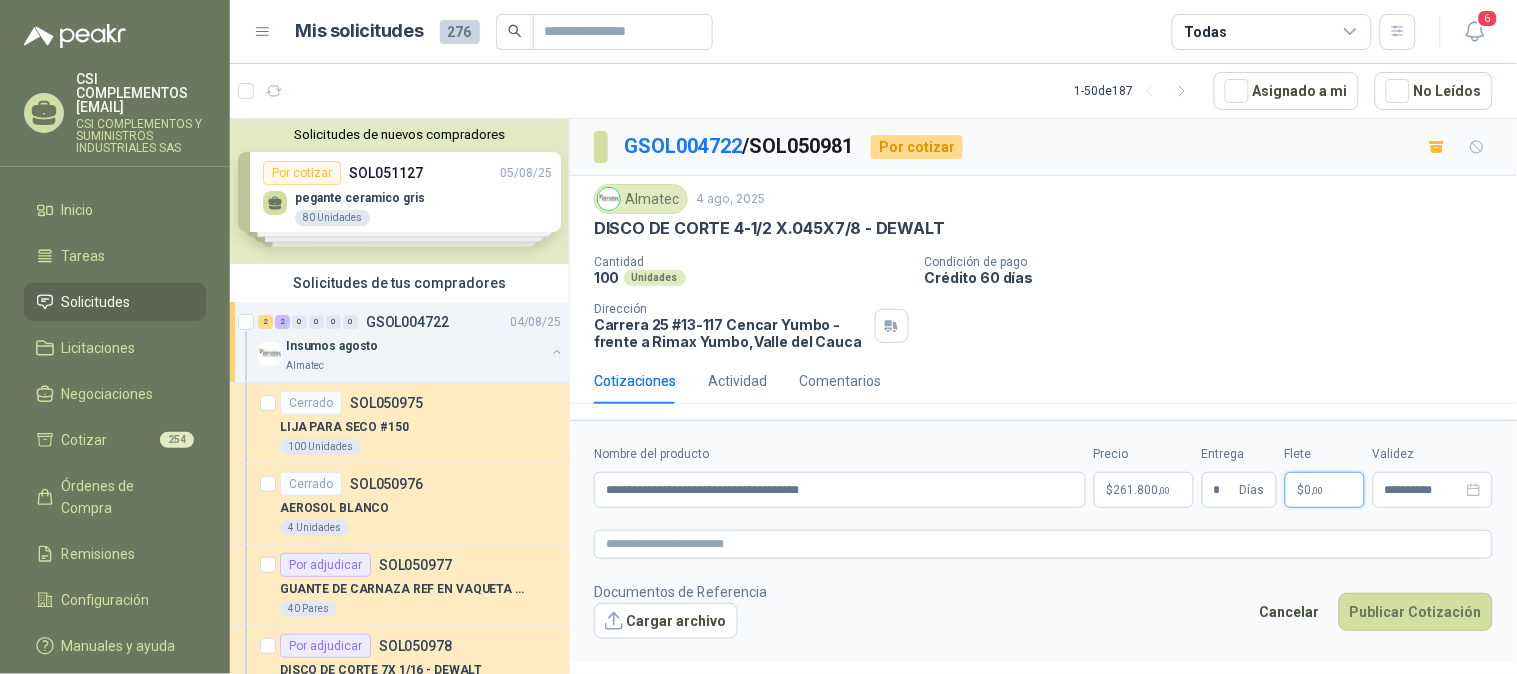 click on "$    0 ,00" at bounding box center [1325, 490] 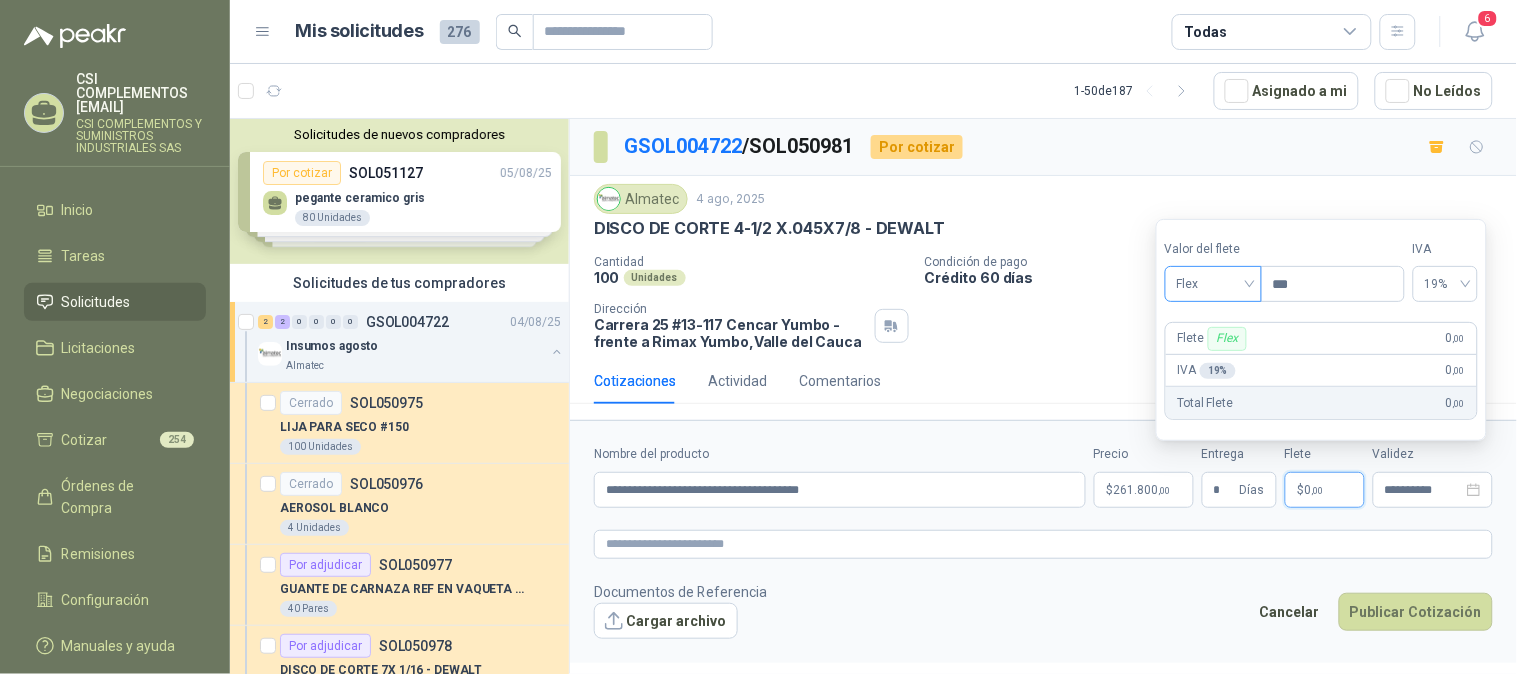click on "Flex" at bounding box center (1213, 284) 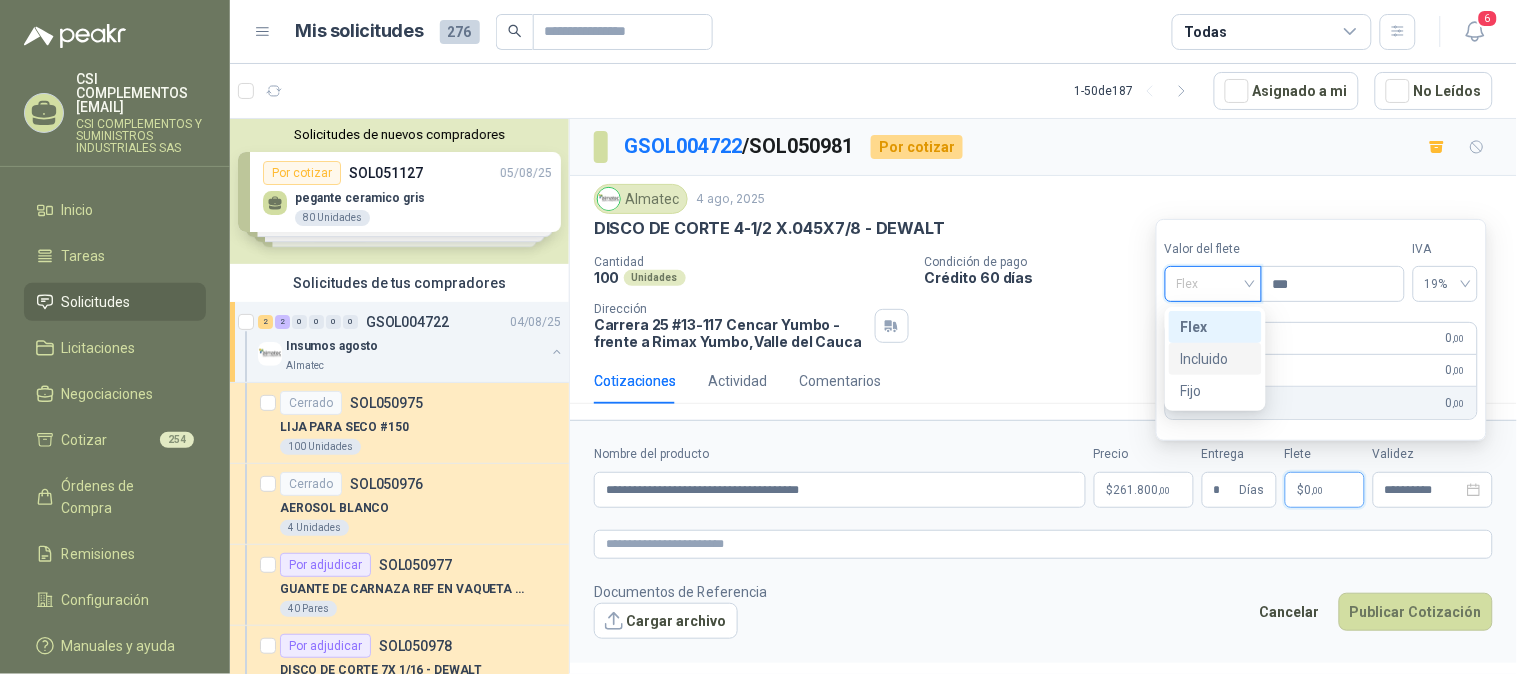 click on "Incluido" at bounding box center (1215, 359) 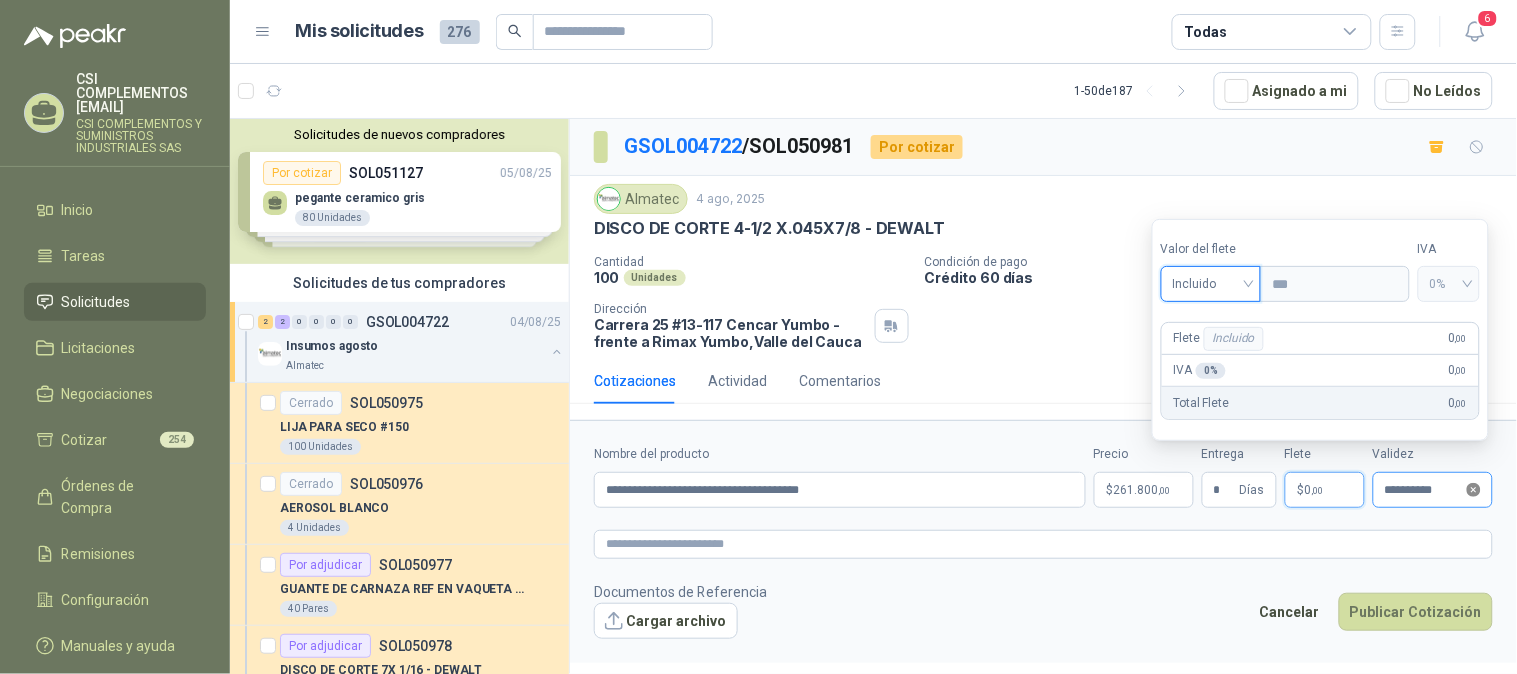 click 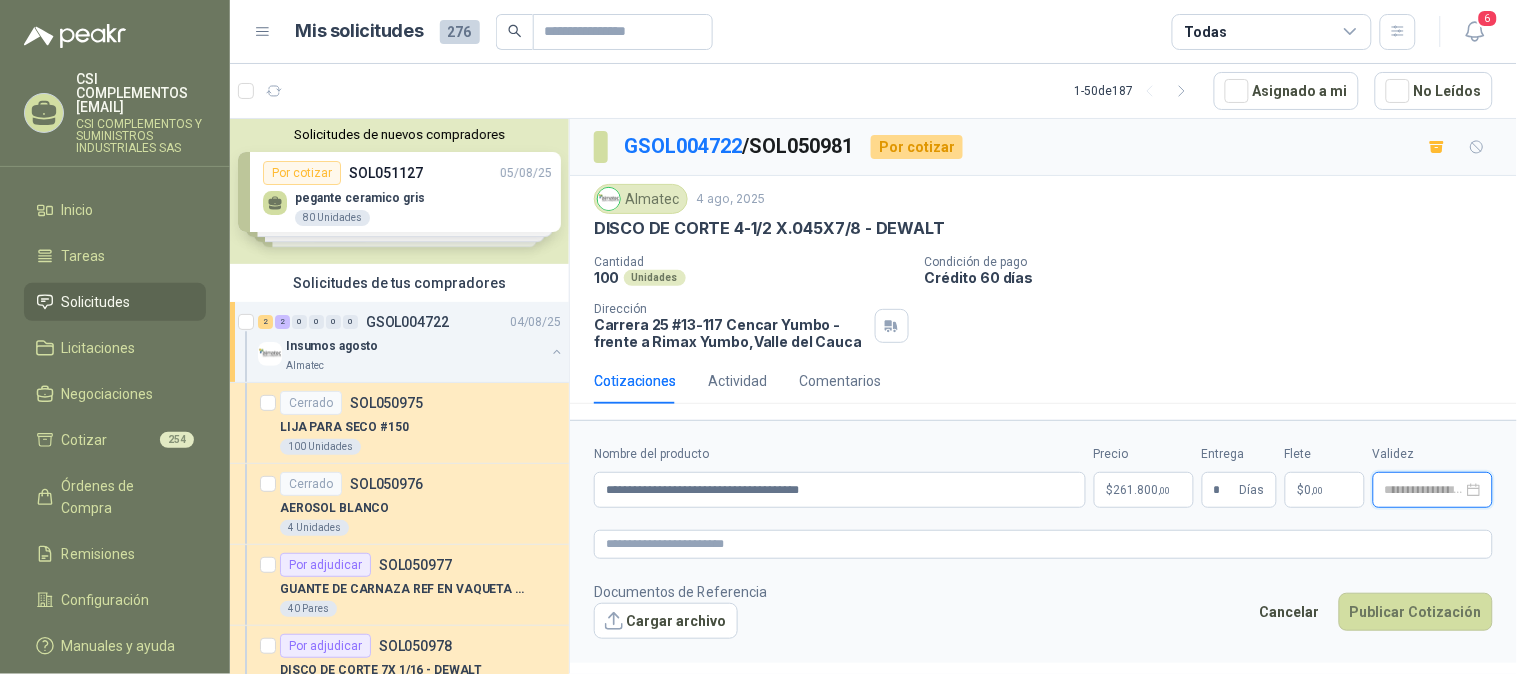 click at bounding box center [1424, 490] 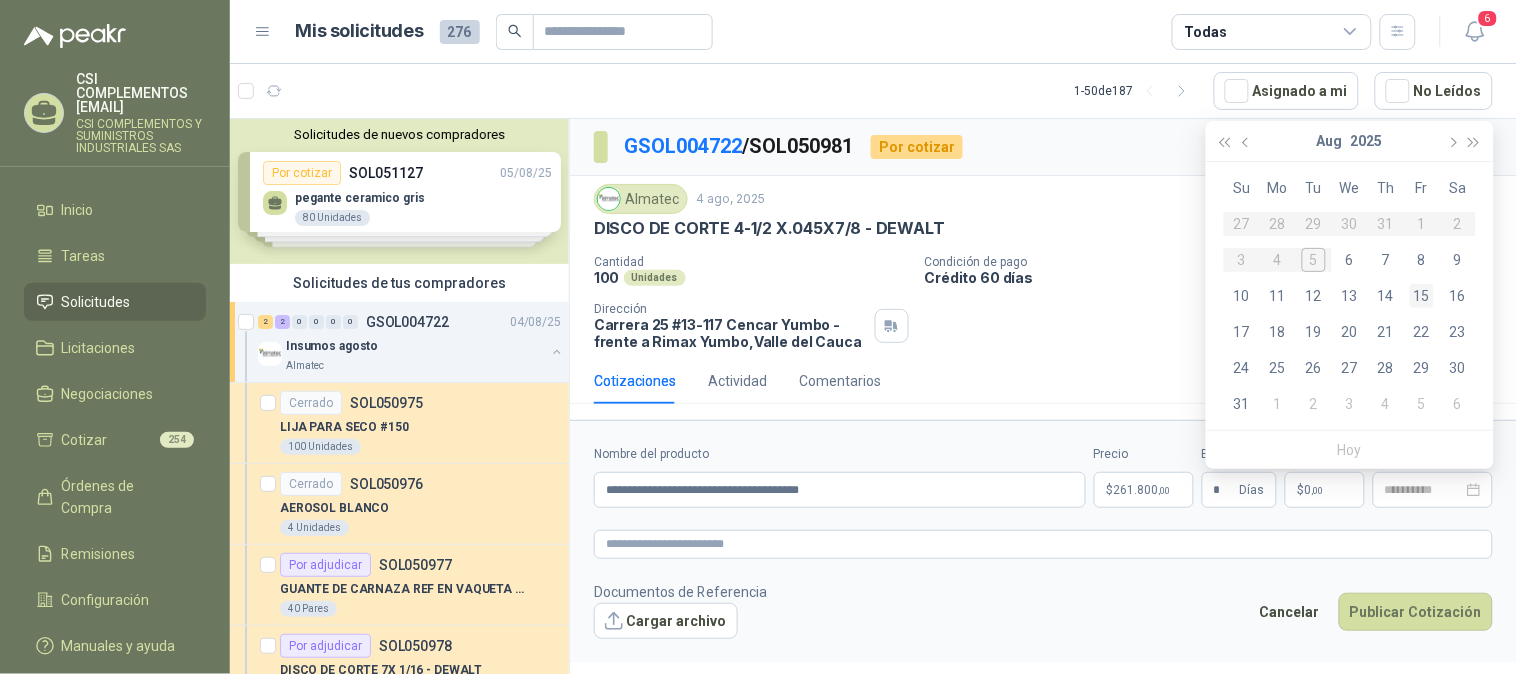 click on "15" at bounding box center (1422, 296) 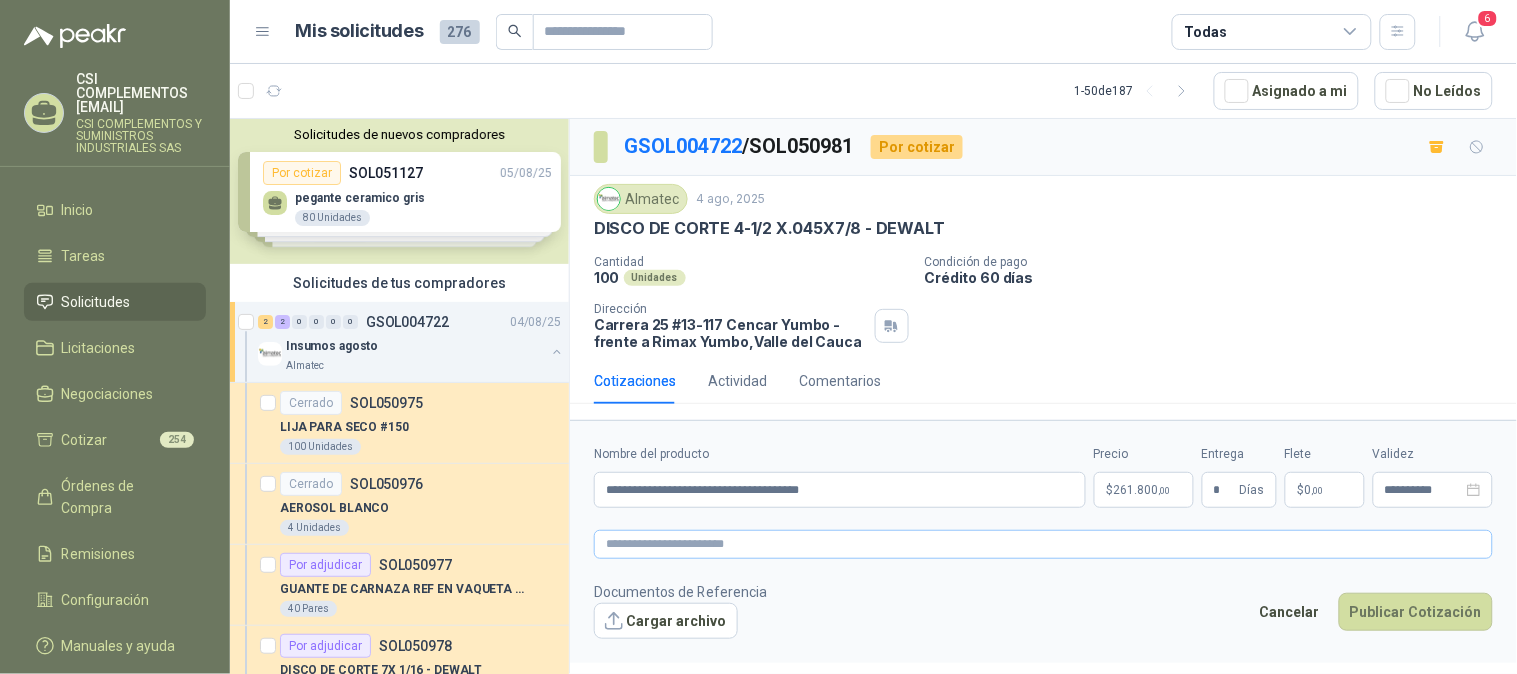 type on "**********" 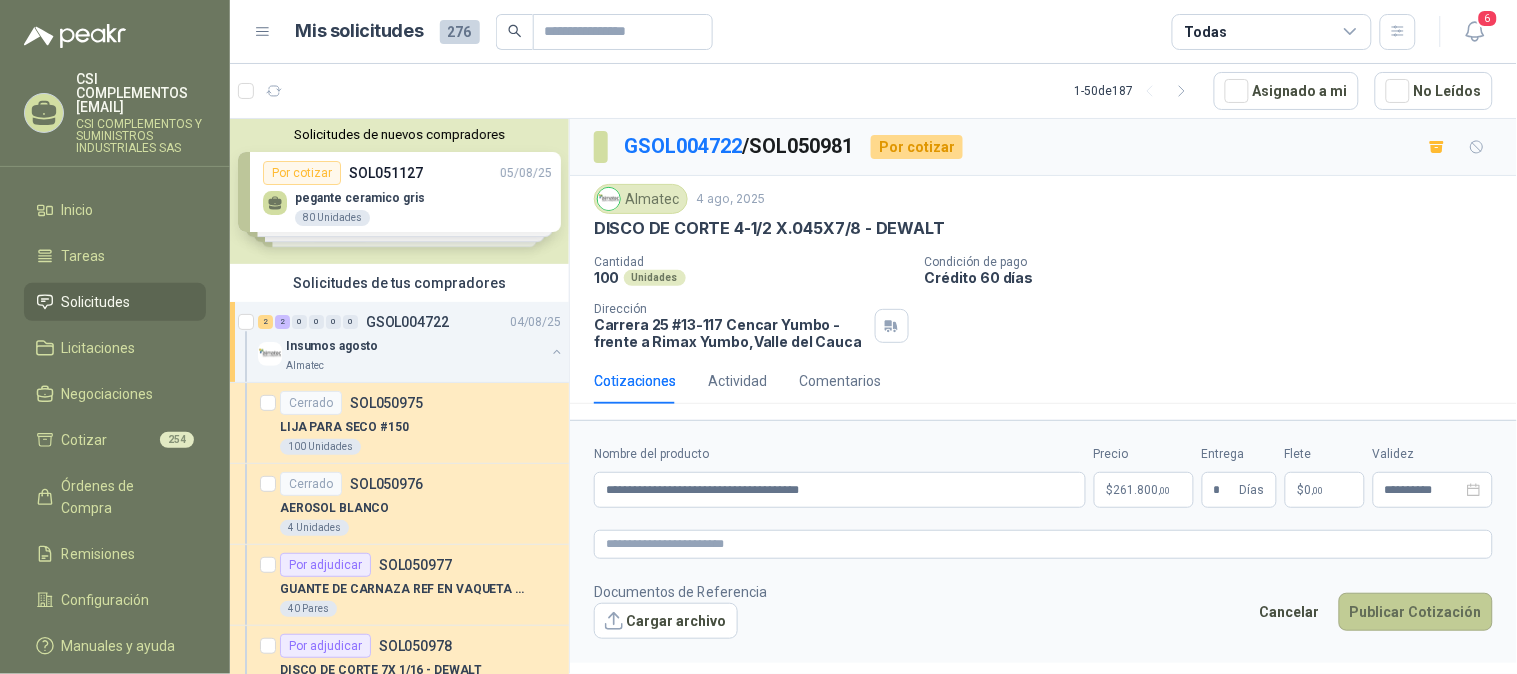 click on "Publicar Cotización" at bounding box center [1416, 612] 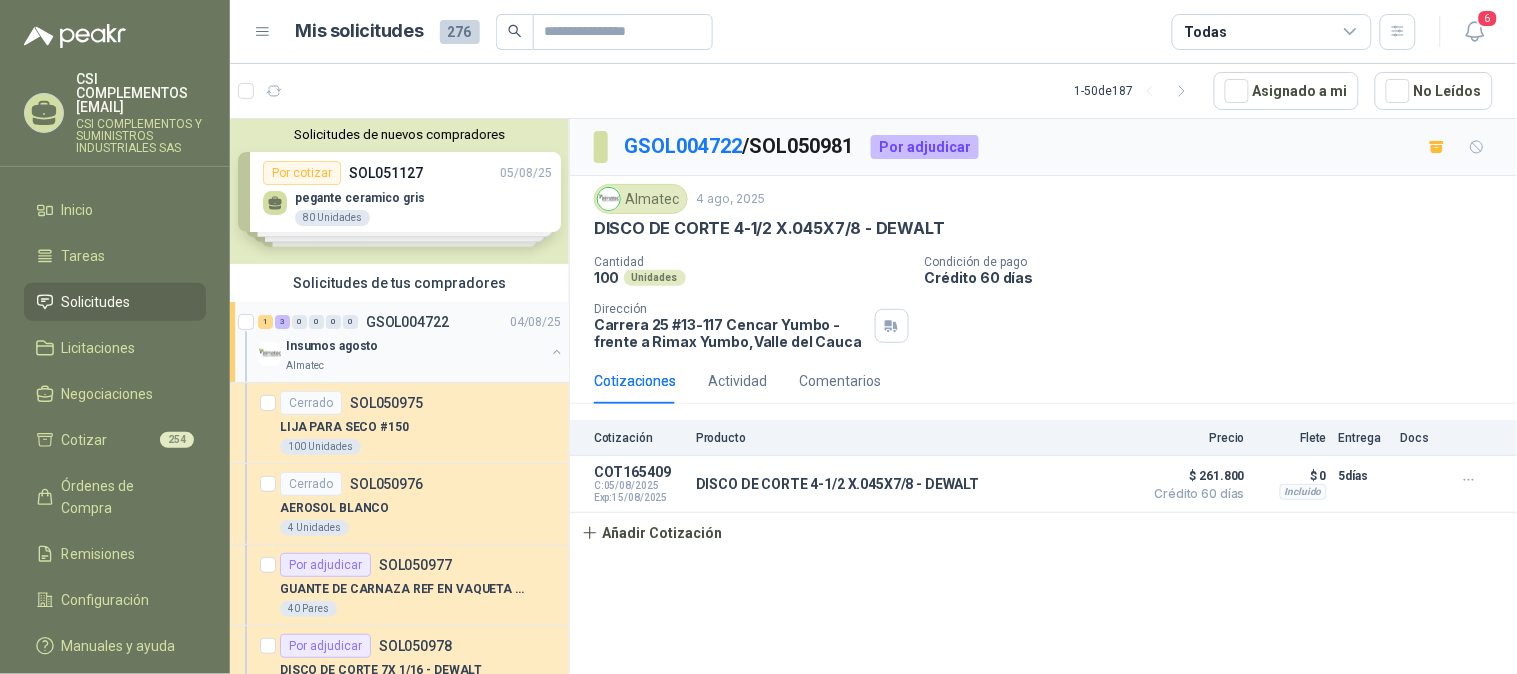 click on "Insumos agosto" at bounding box center [415, 346] 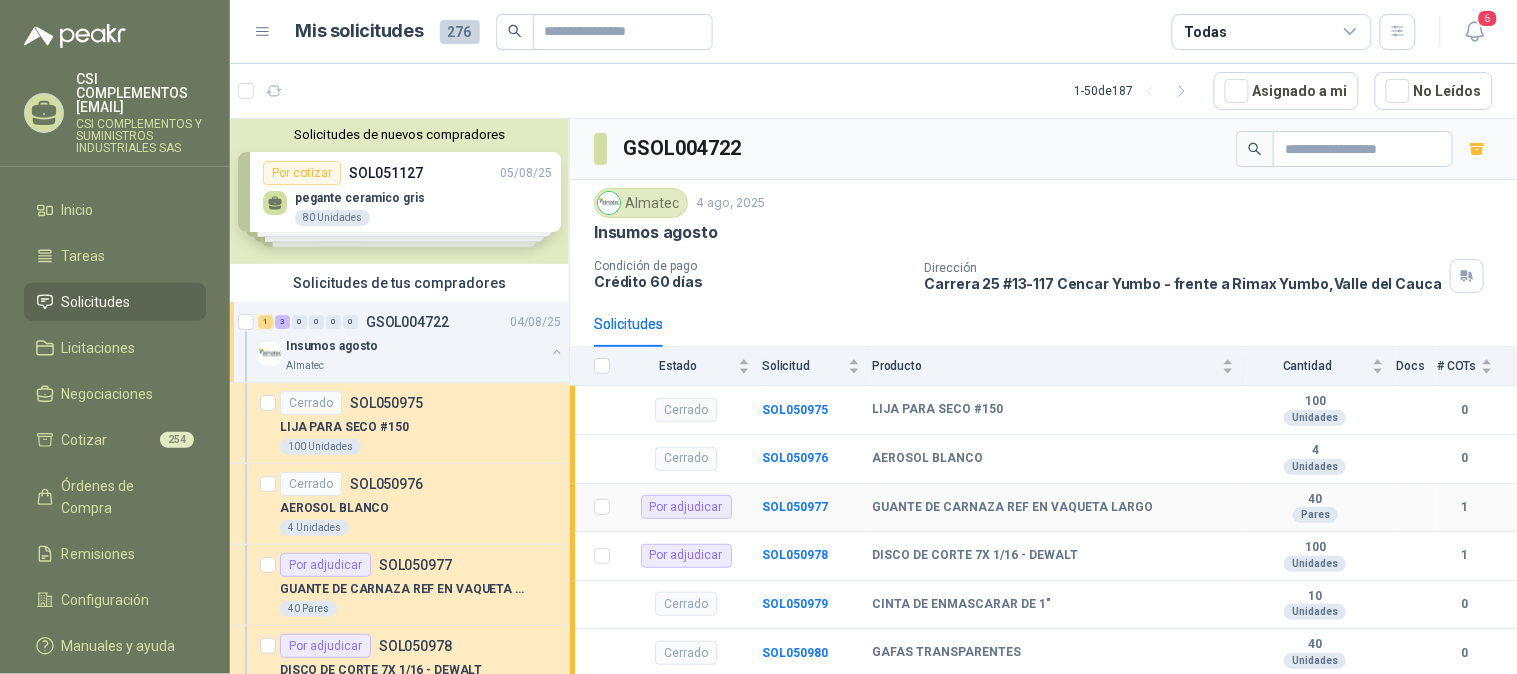 scroll, scrollTop: 97, scrollLeft: 0, axis: vertical 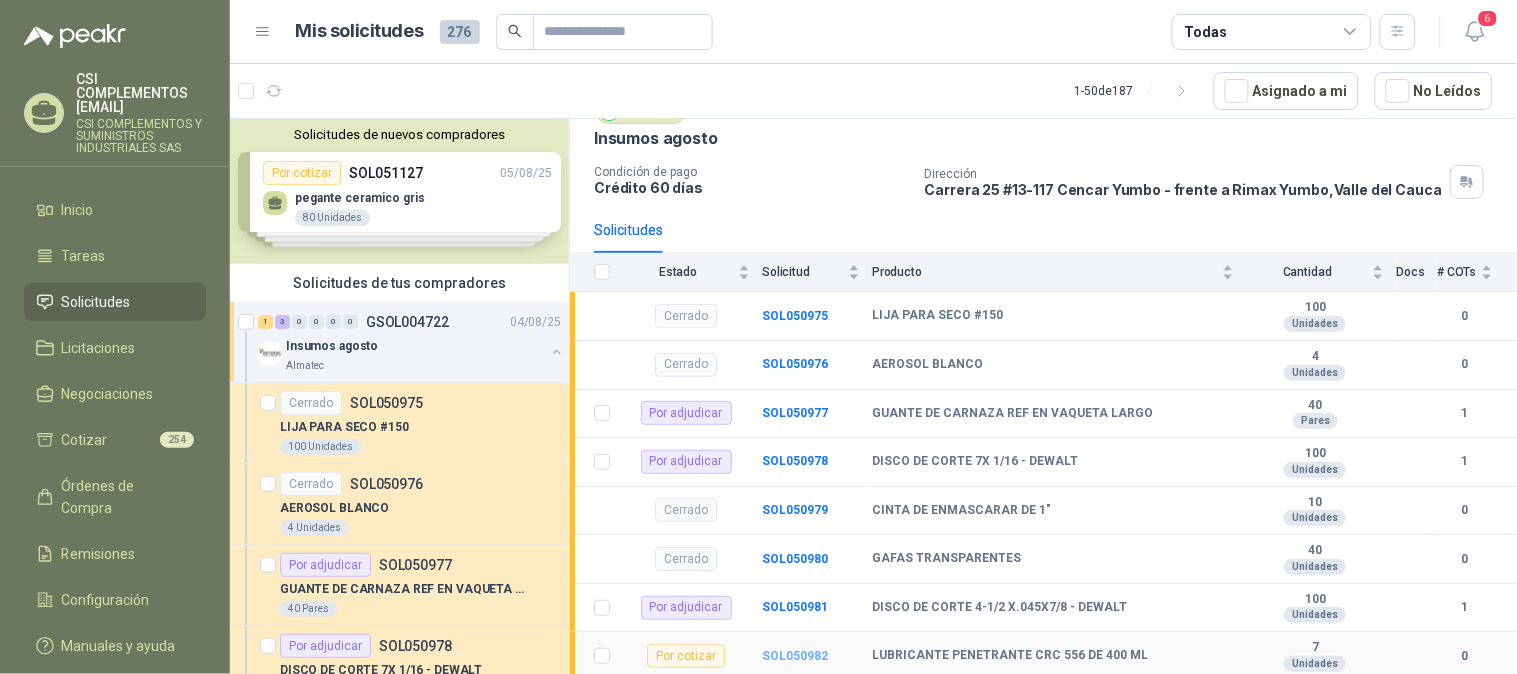 click on "SOL050982" at bounding box center [795, 656] 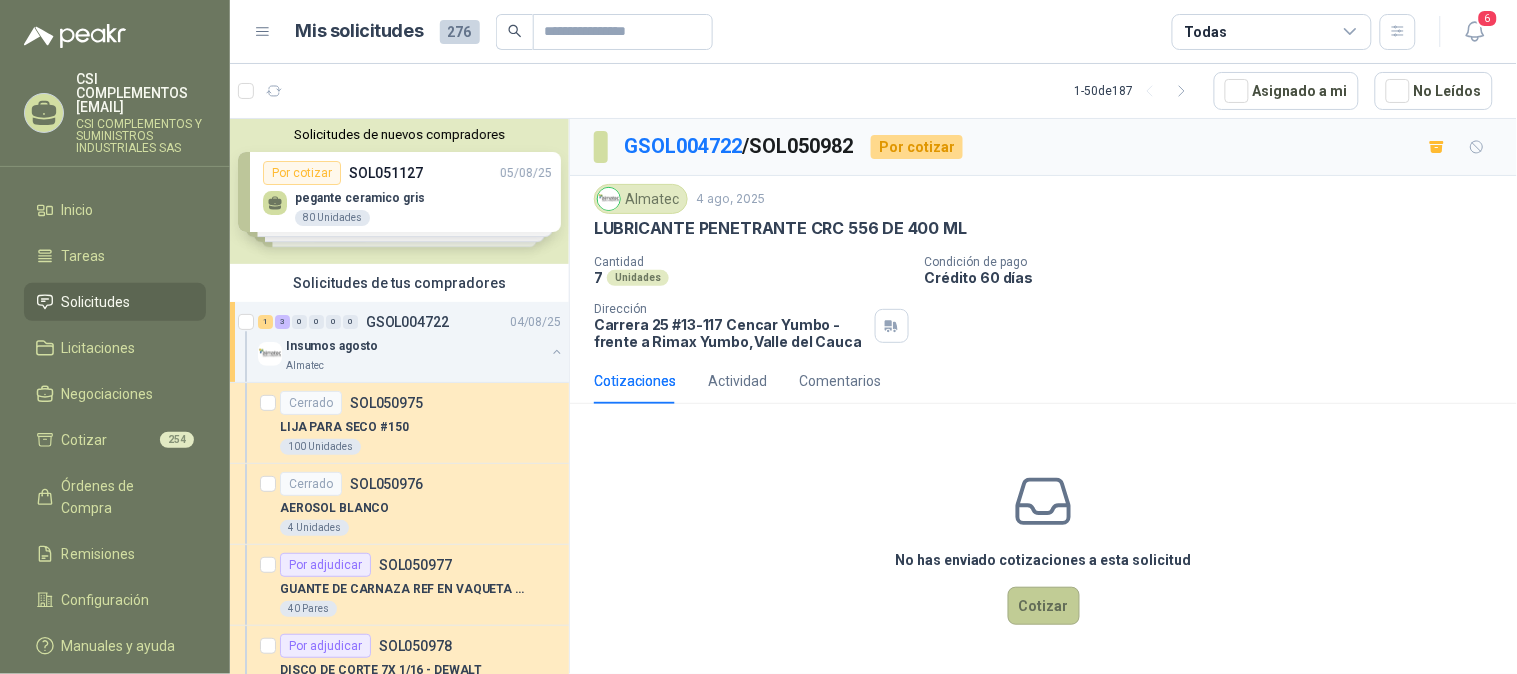click on "Cotizar" at bounding box center (1044, 606) 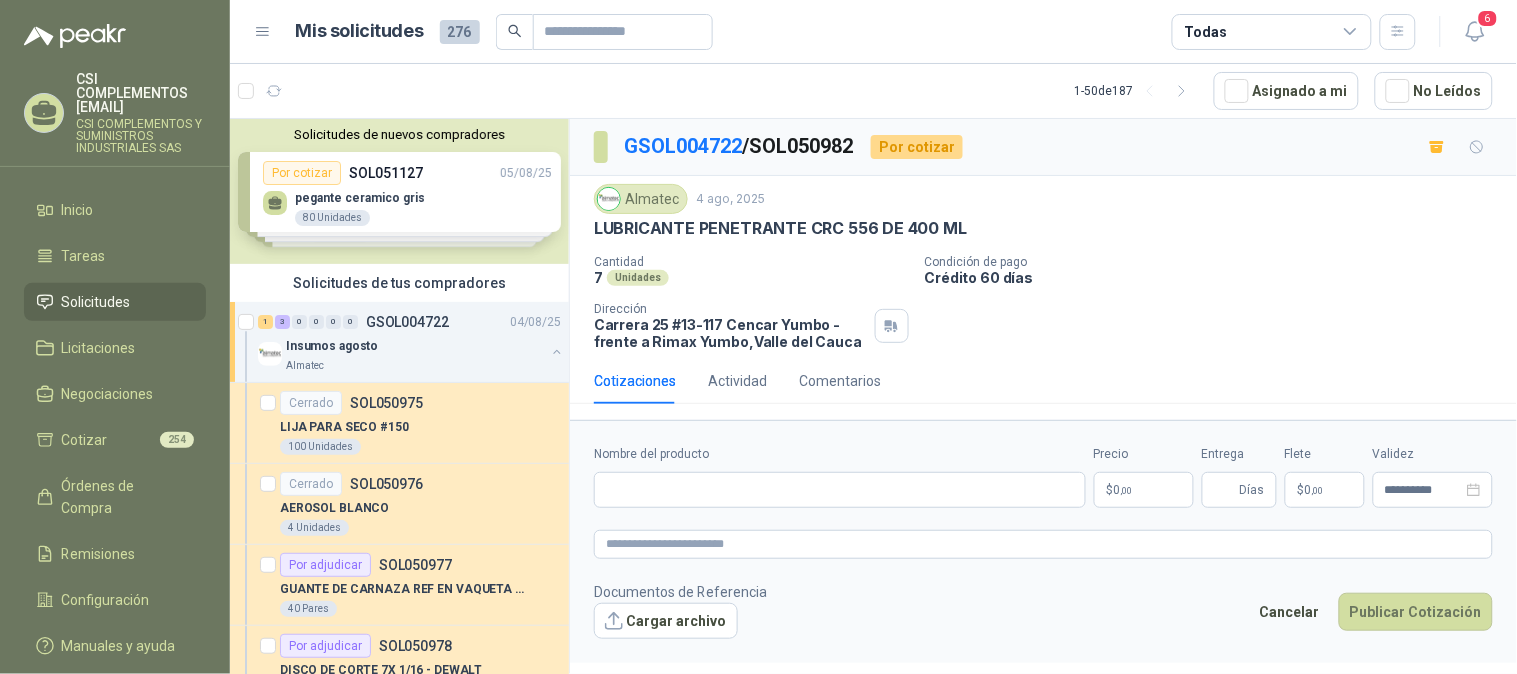 type 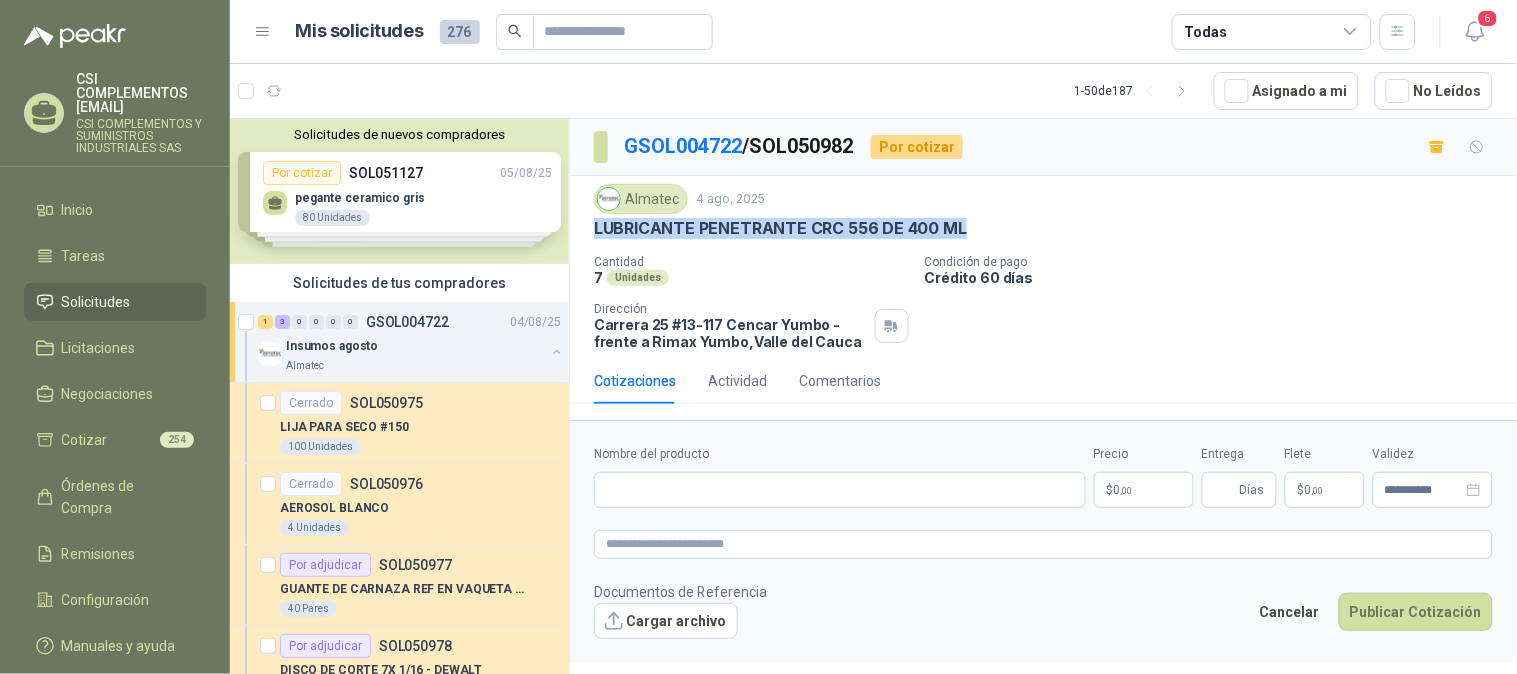 drag, startPoint x: 588, startPoint y: 231, endPoint x: 981, endPoint y: 218, distance: 393.21497 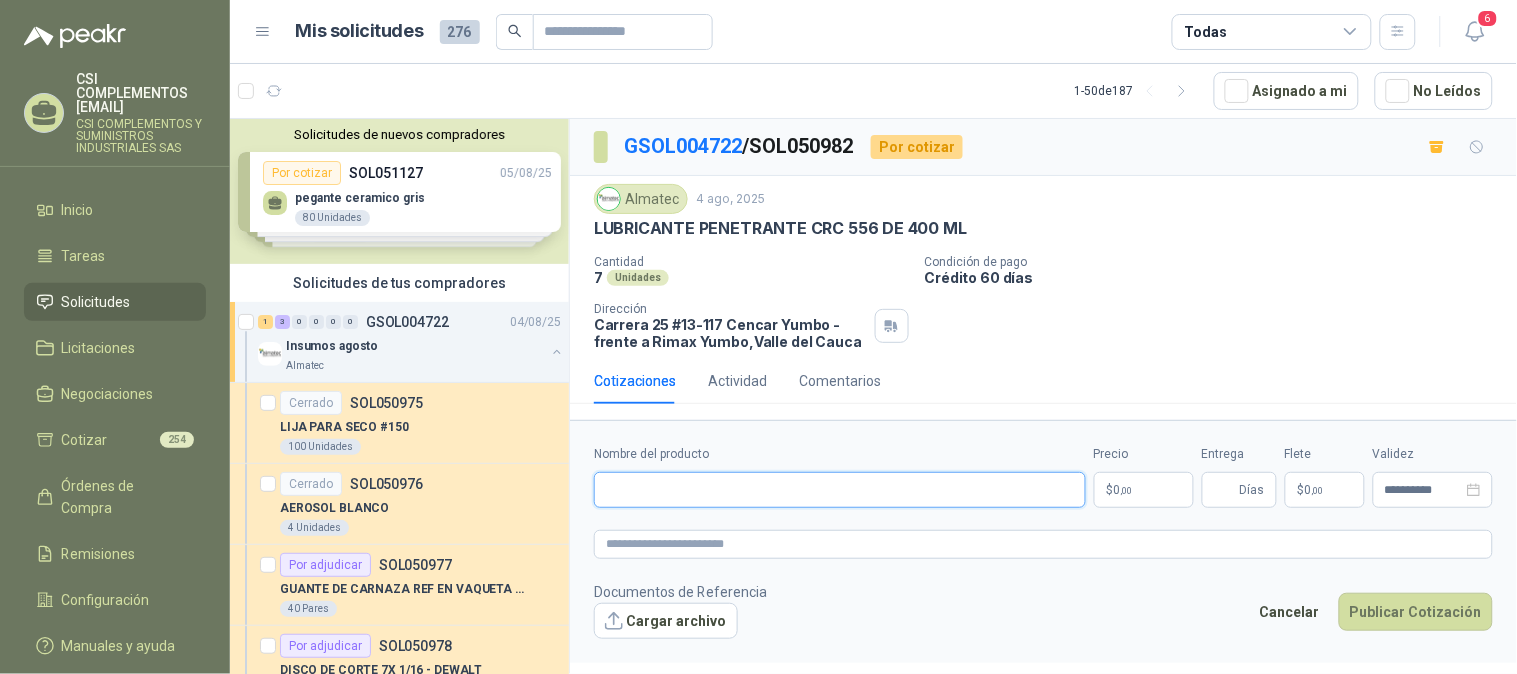 click on "Nombre del producto" at bounding box center (840, 490) 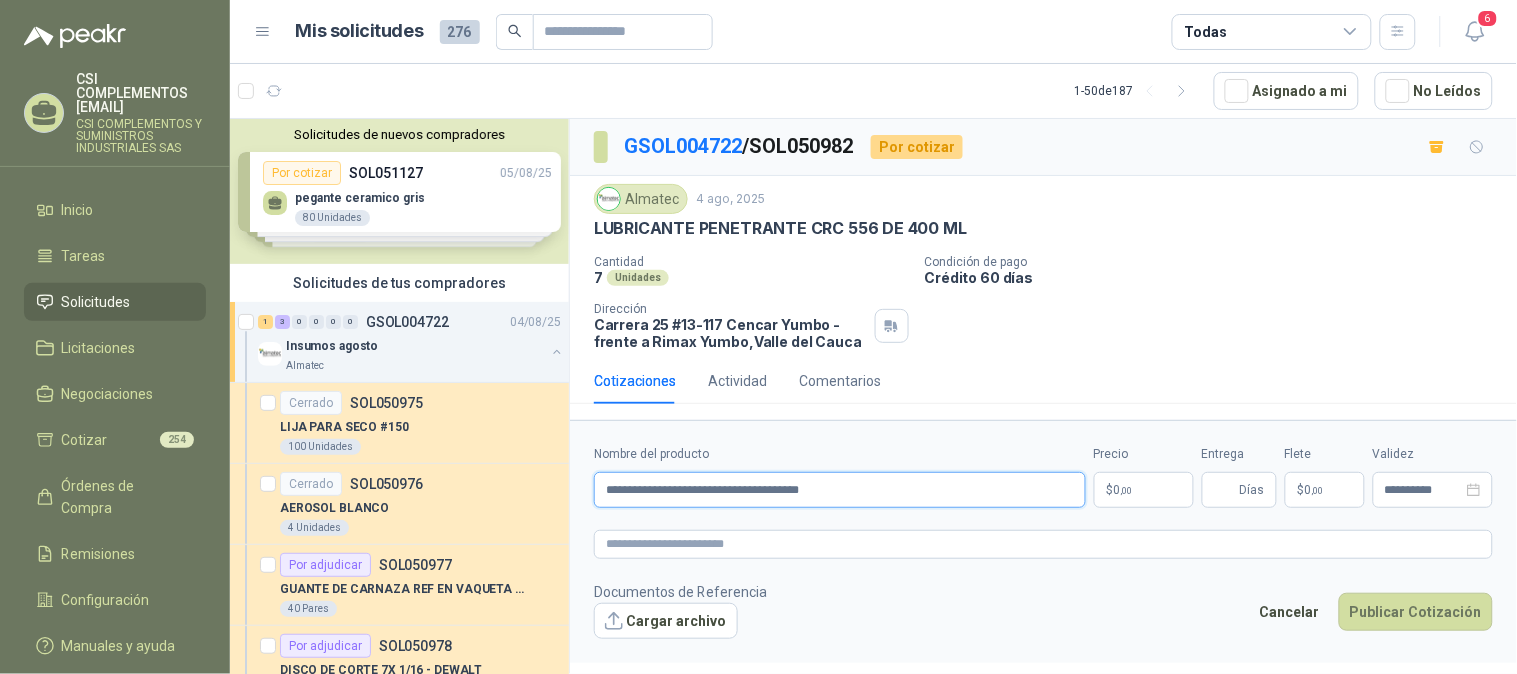 type on "**********" 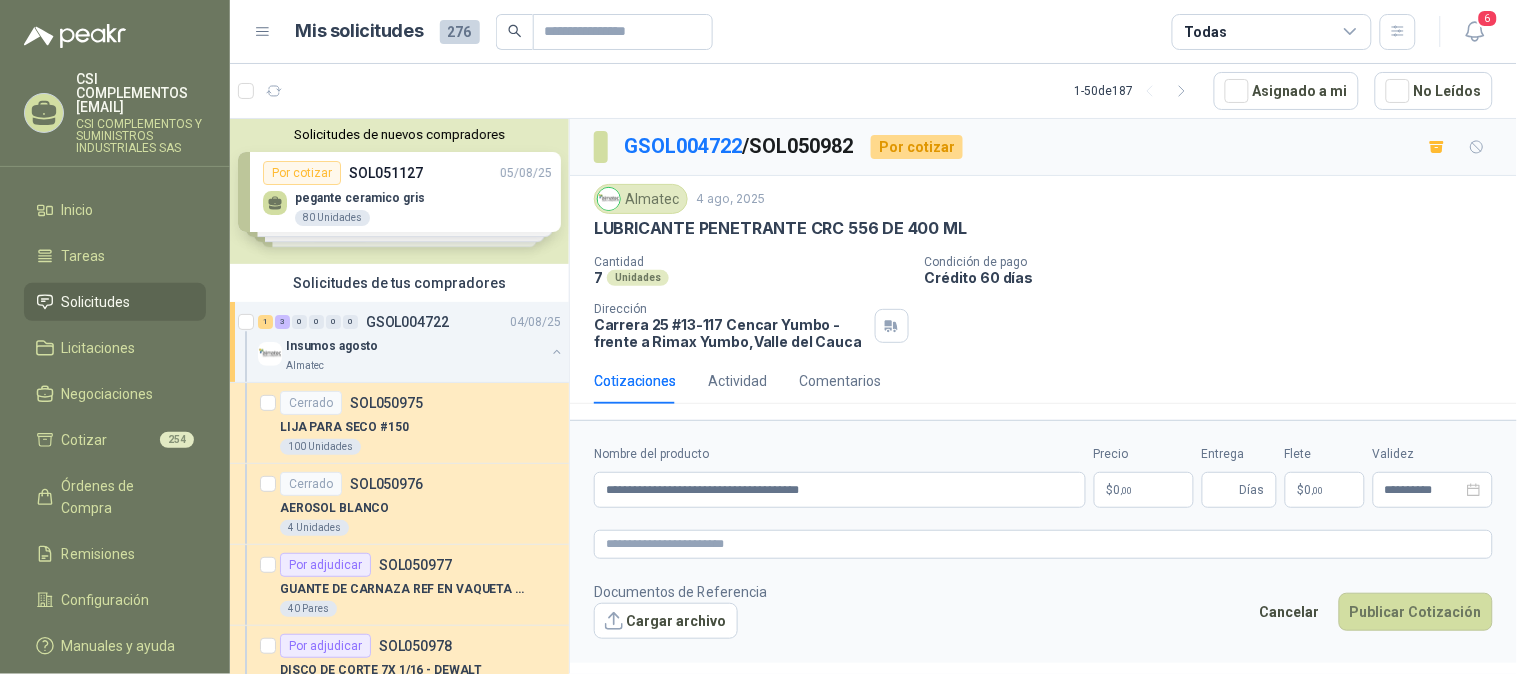 click on ",00" at bounding box center [1127, 490] 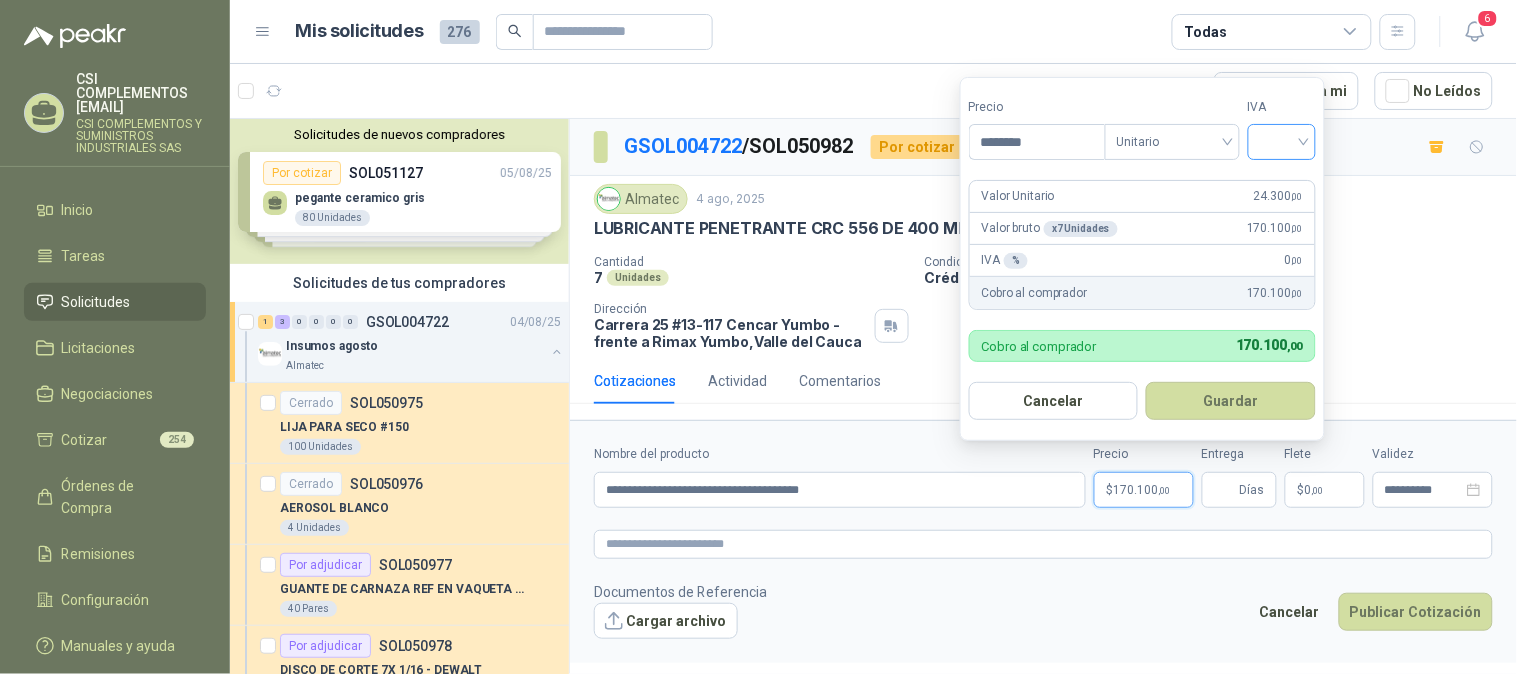 type on "********" 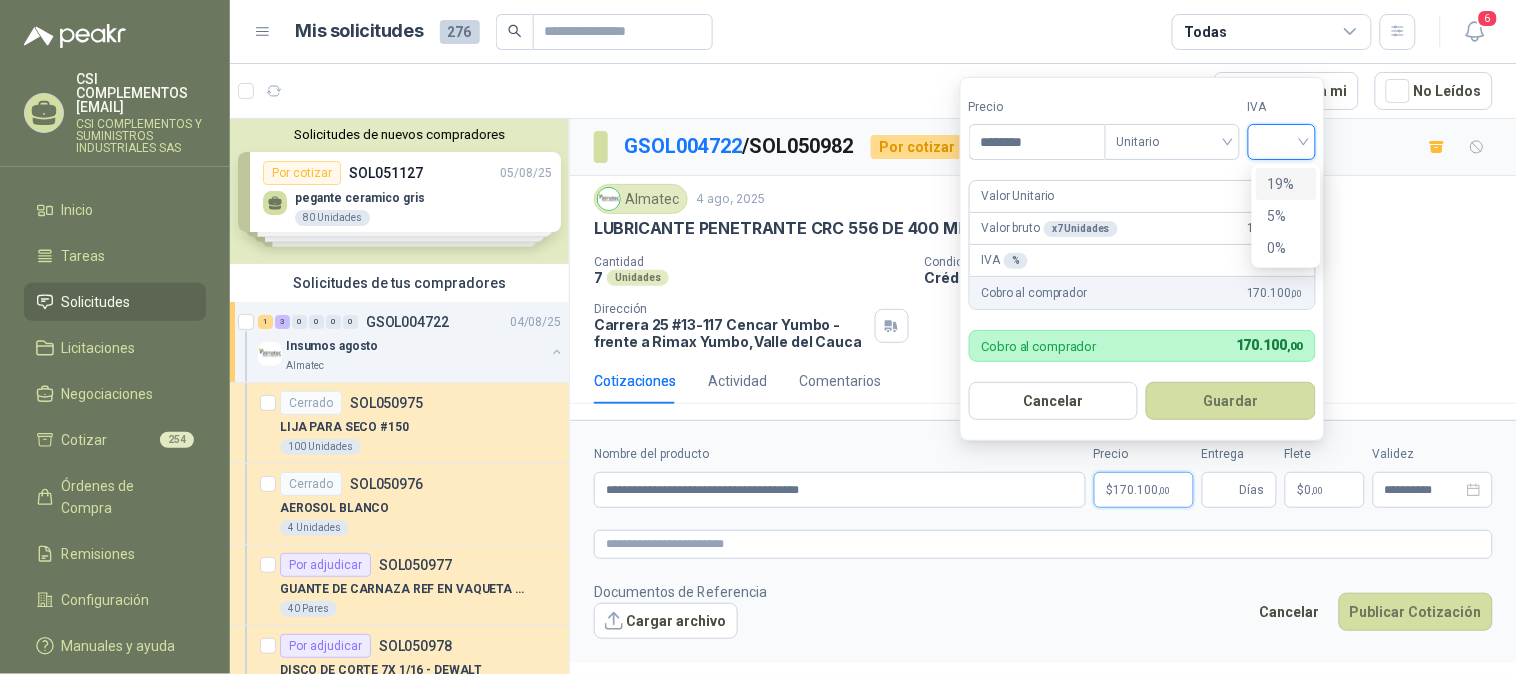 click on "19%" at bounding box center [1286, 184] 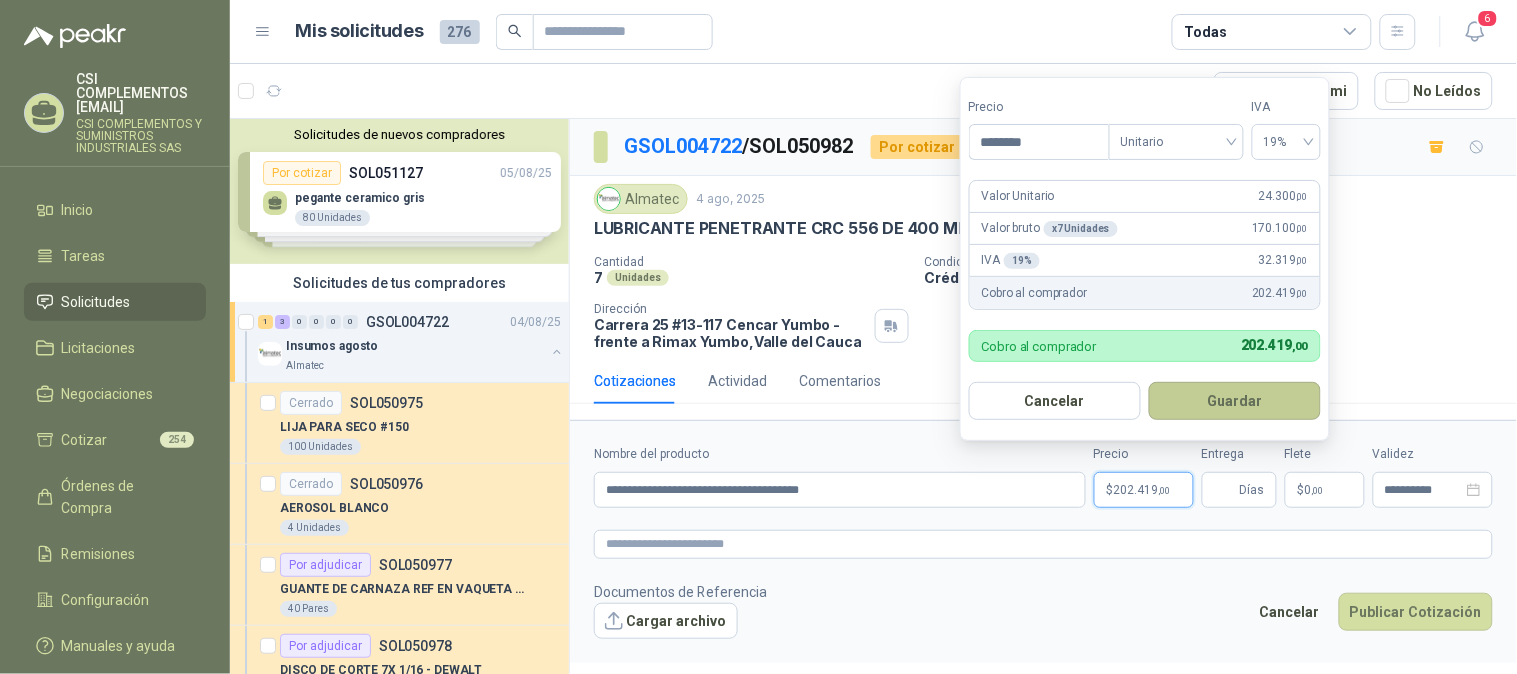 click on "Guardar" at bounding box center (1235, 401) 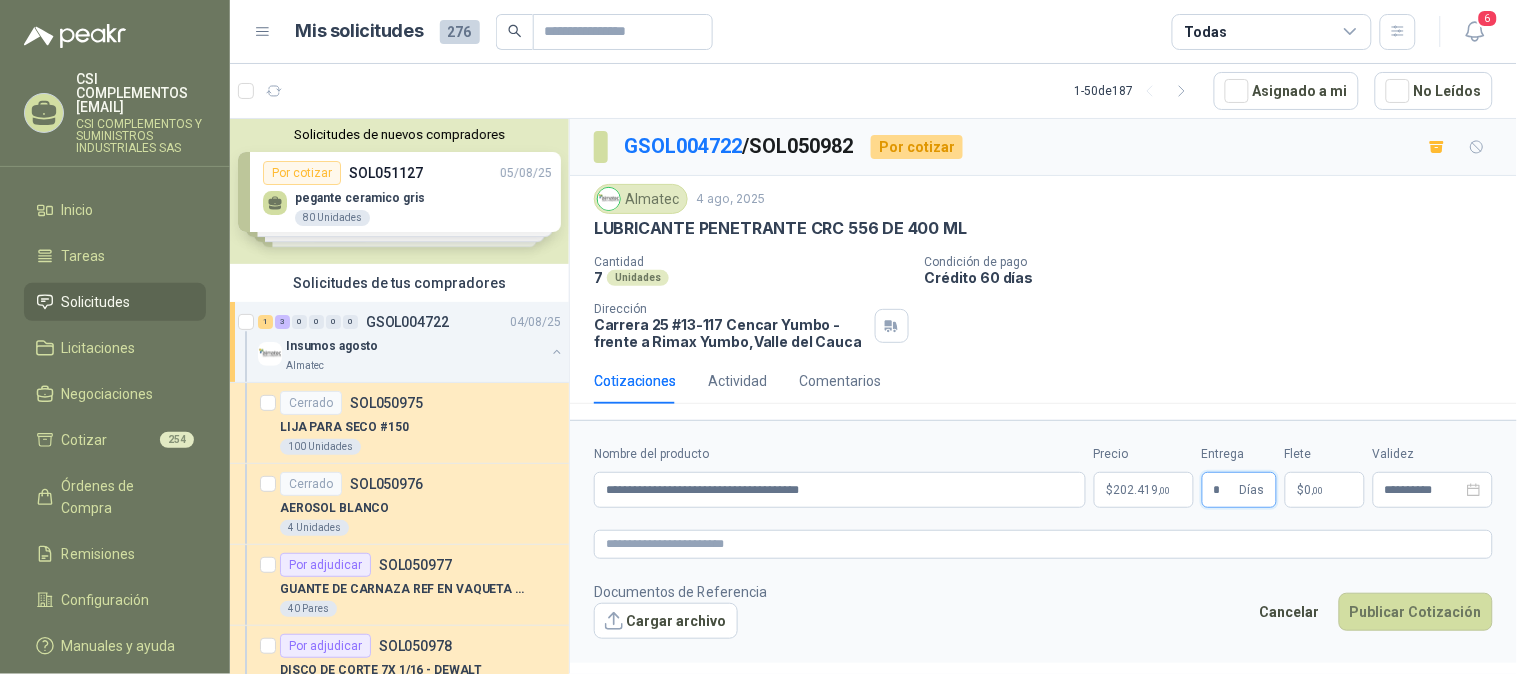 type on "*" 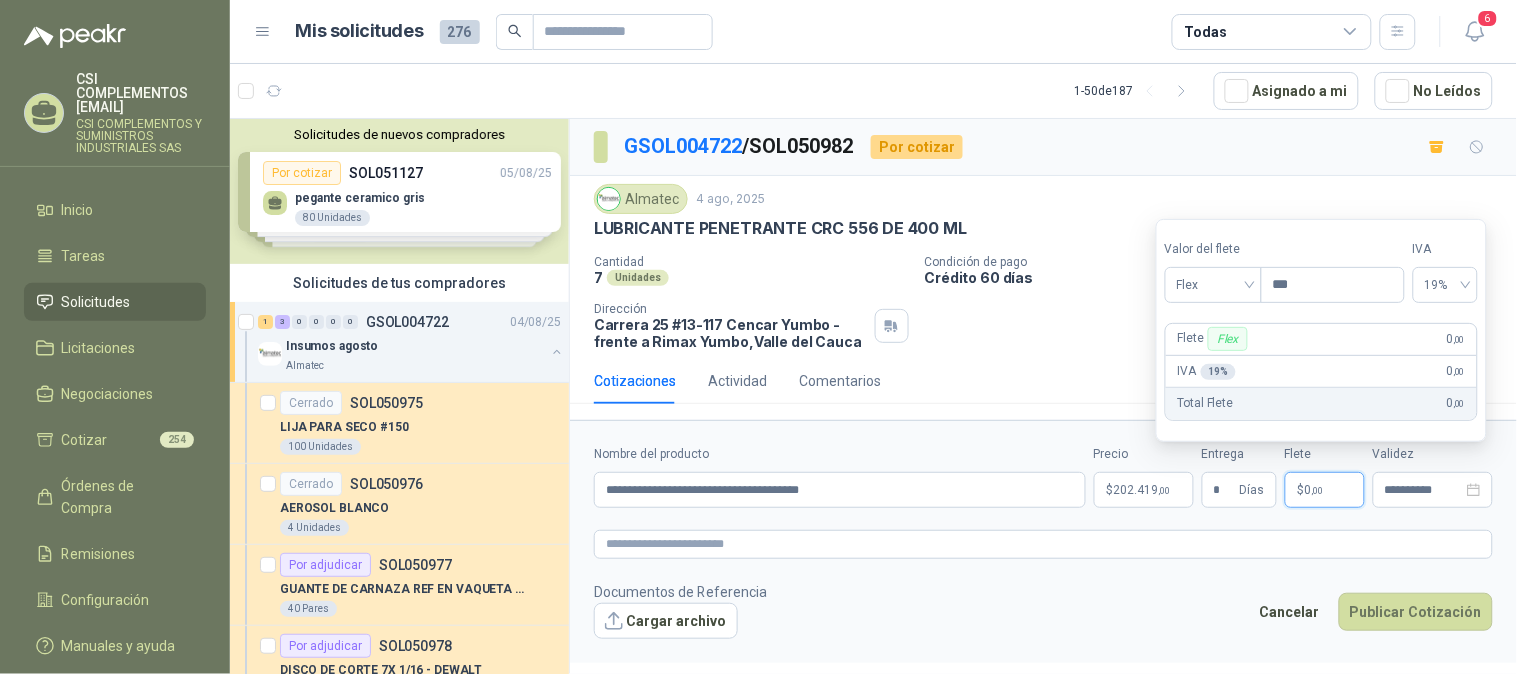 click on "$    0 ,00" at bounding box center (1325, 490) 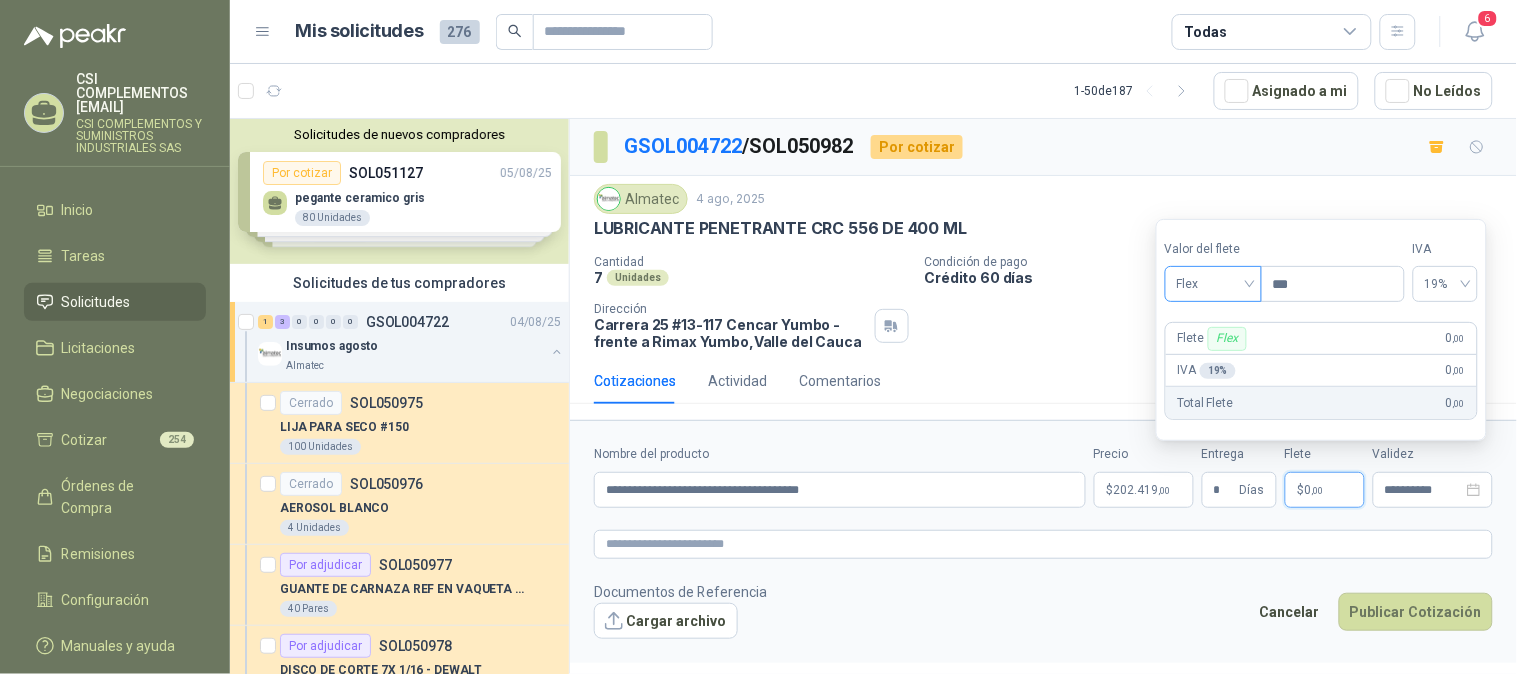 click on "Flex" at bounding box center (1213, 284) 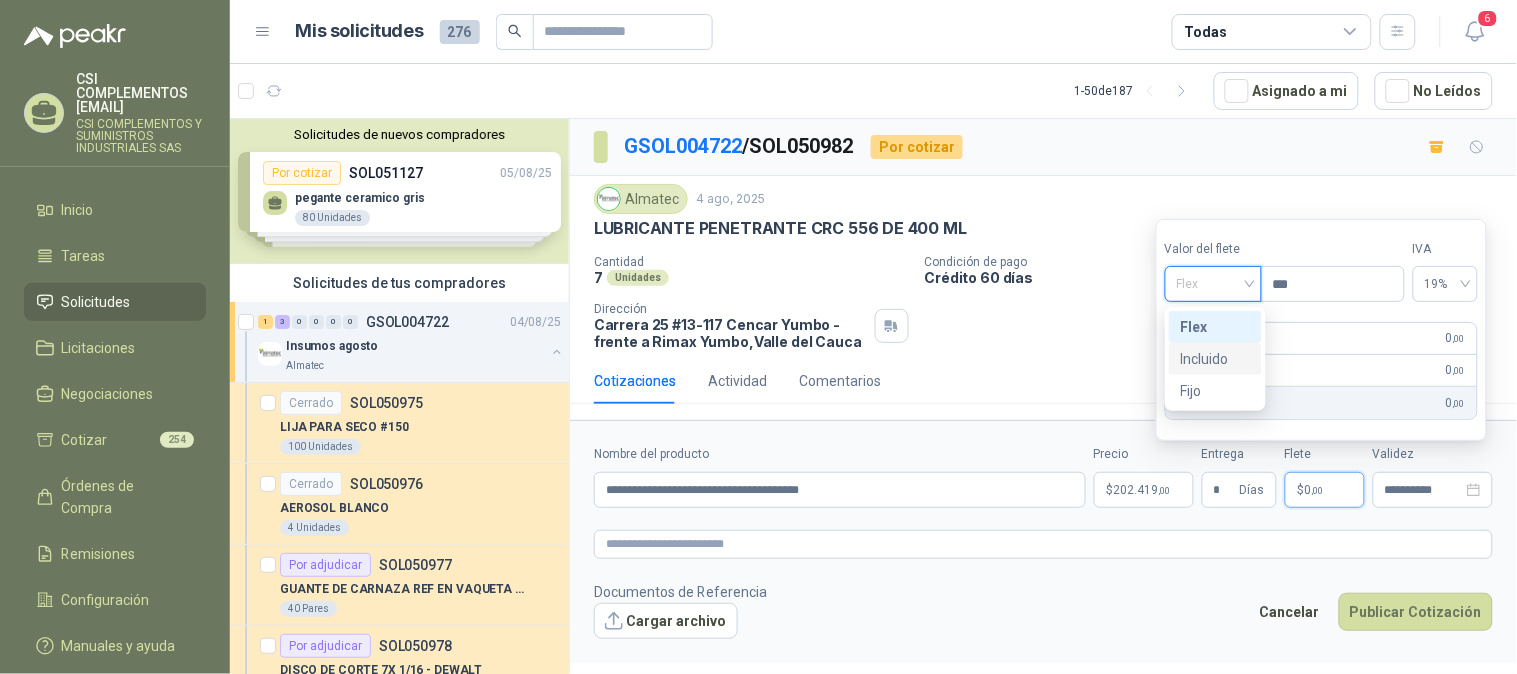 click on "Incluido" at bounding box center [1215, 359] 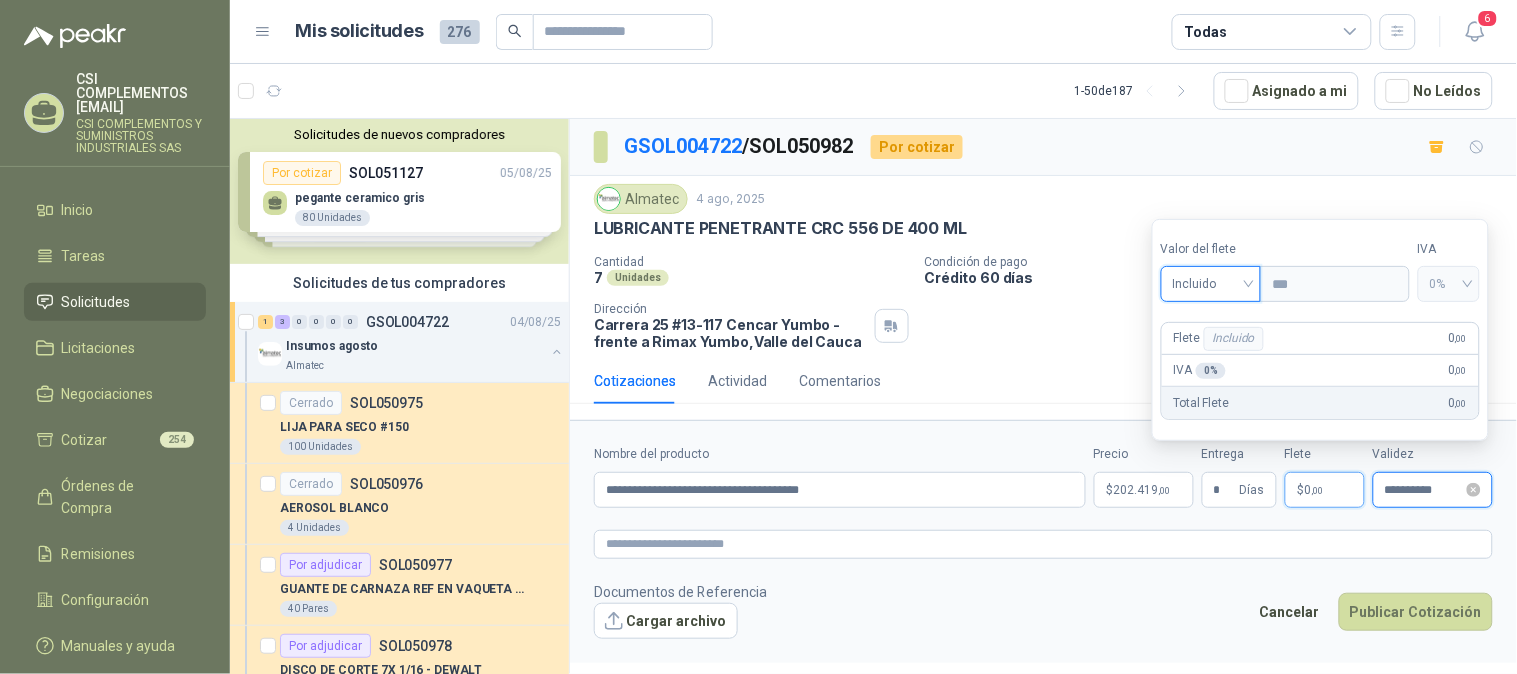 click on "**********" at bounding box center (1424, 490) 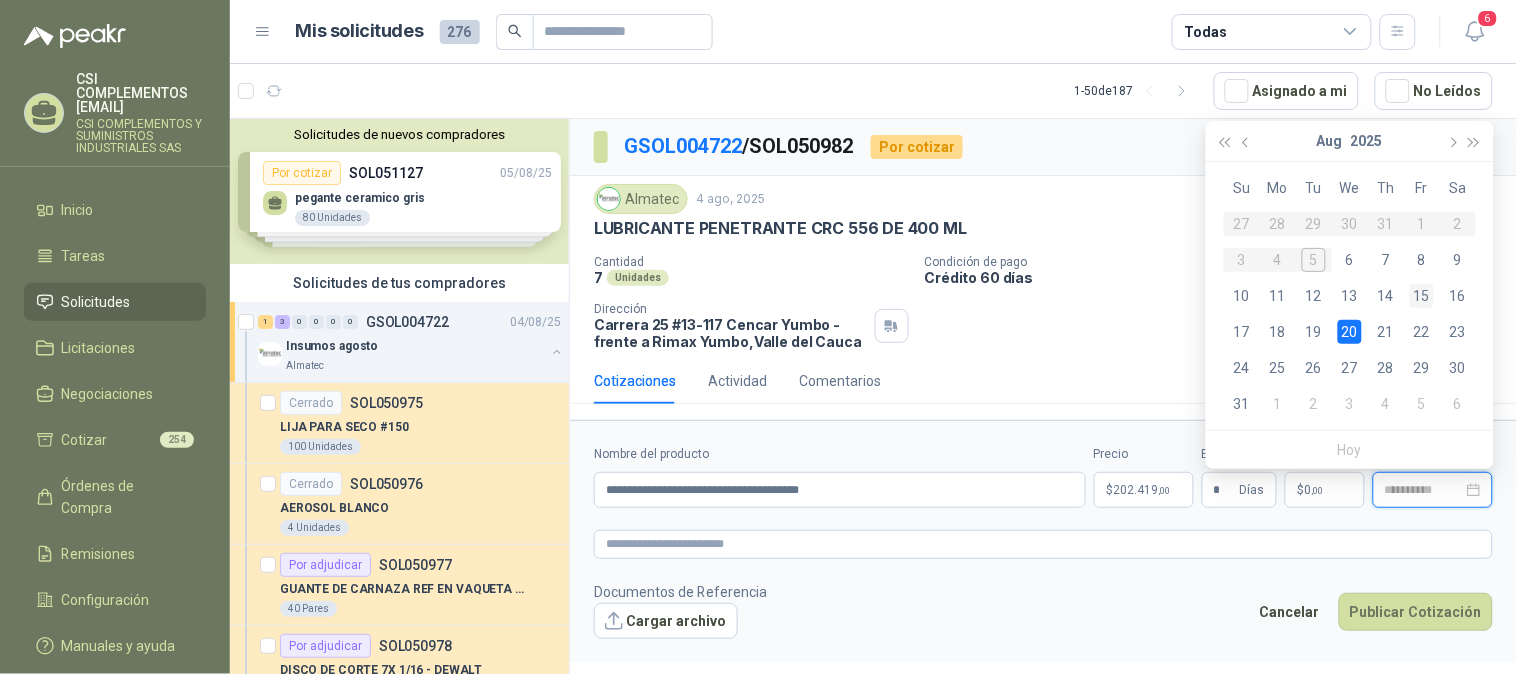 type on "**********" 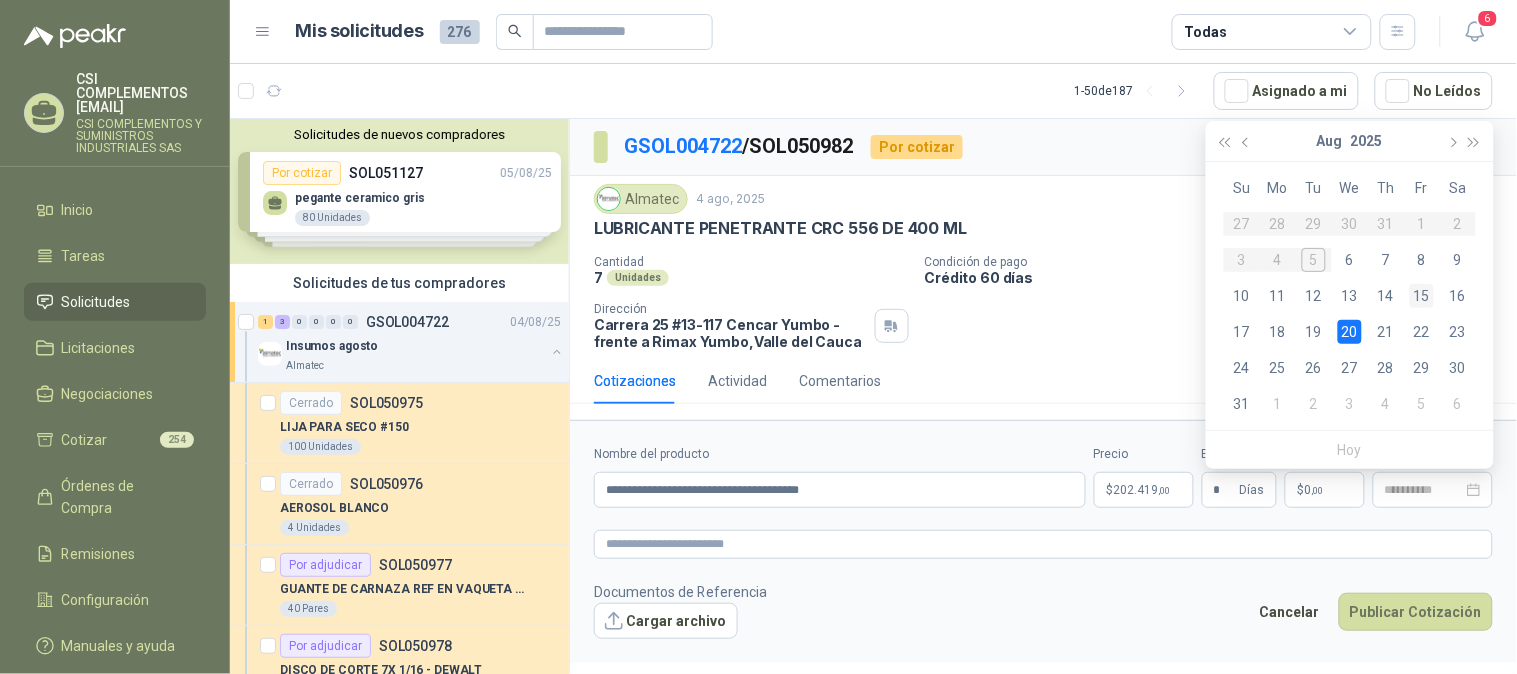 click on "15" at bounding box center [1422, 296] 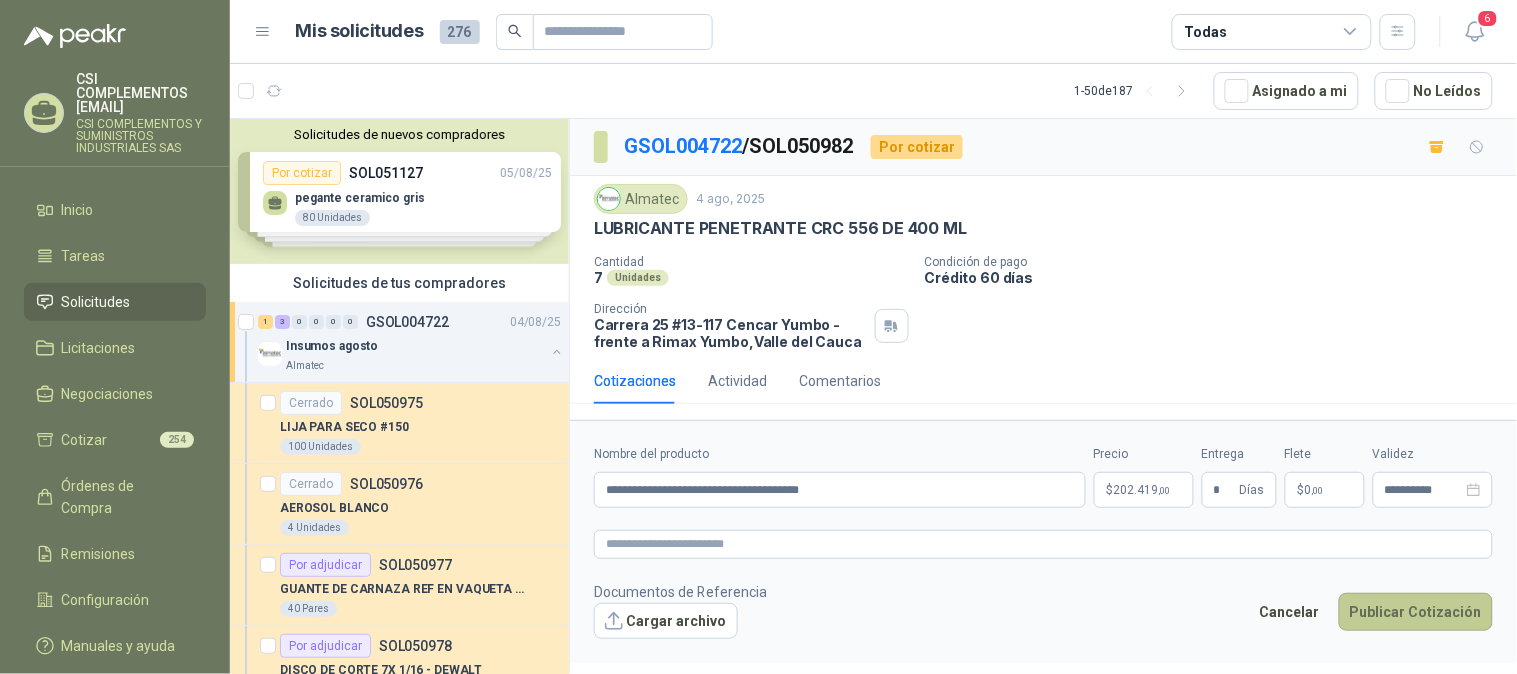 click on "Publicar Cotización" at bounding box center (1416, 612) 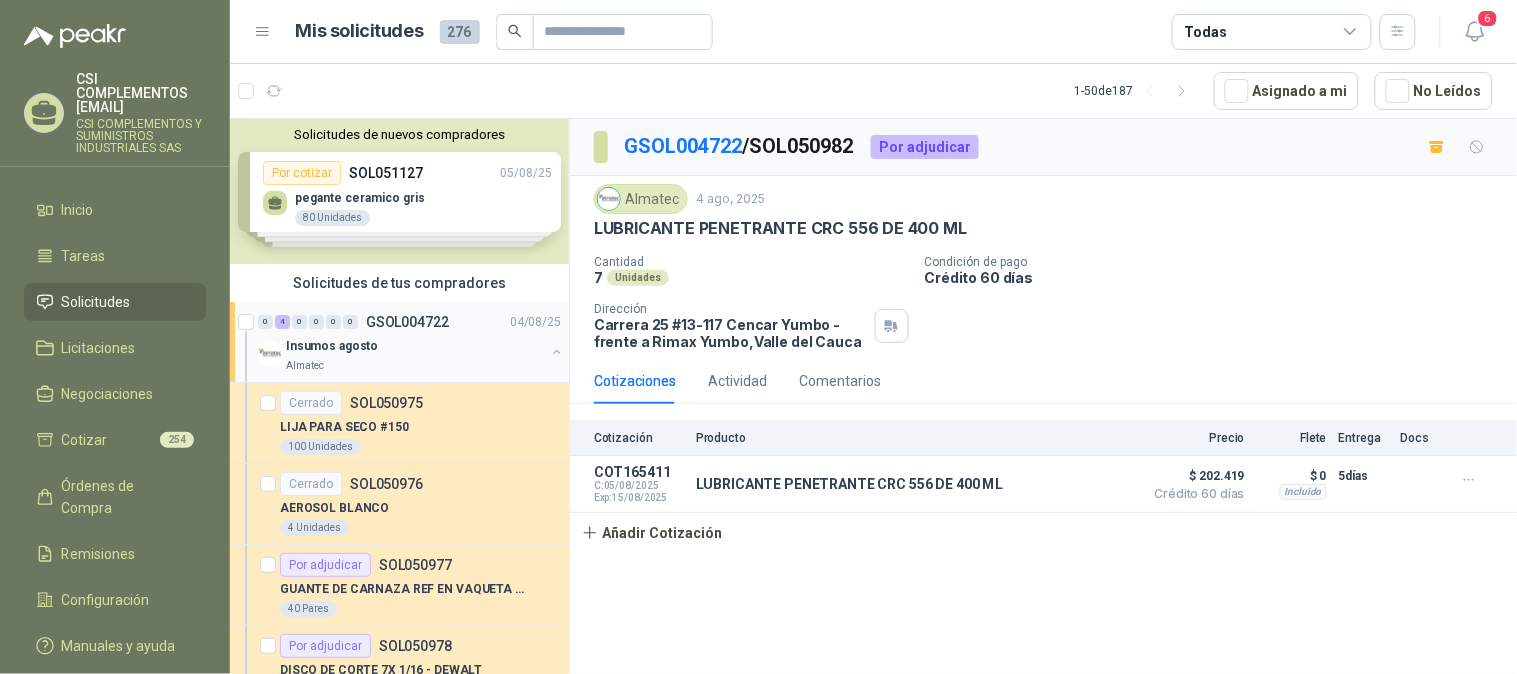 click on "0   4   0   0   0   0   GSOL004722 [DATE]" at bounding box center (411, 322) 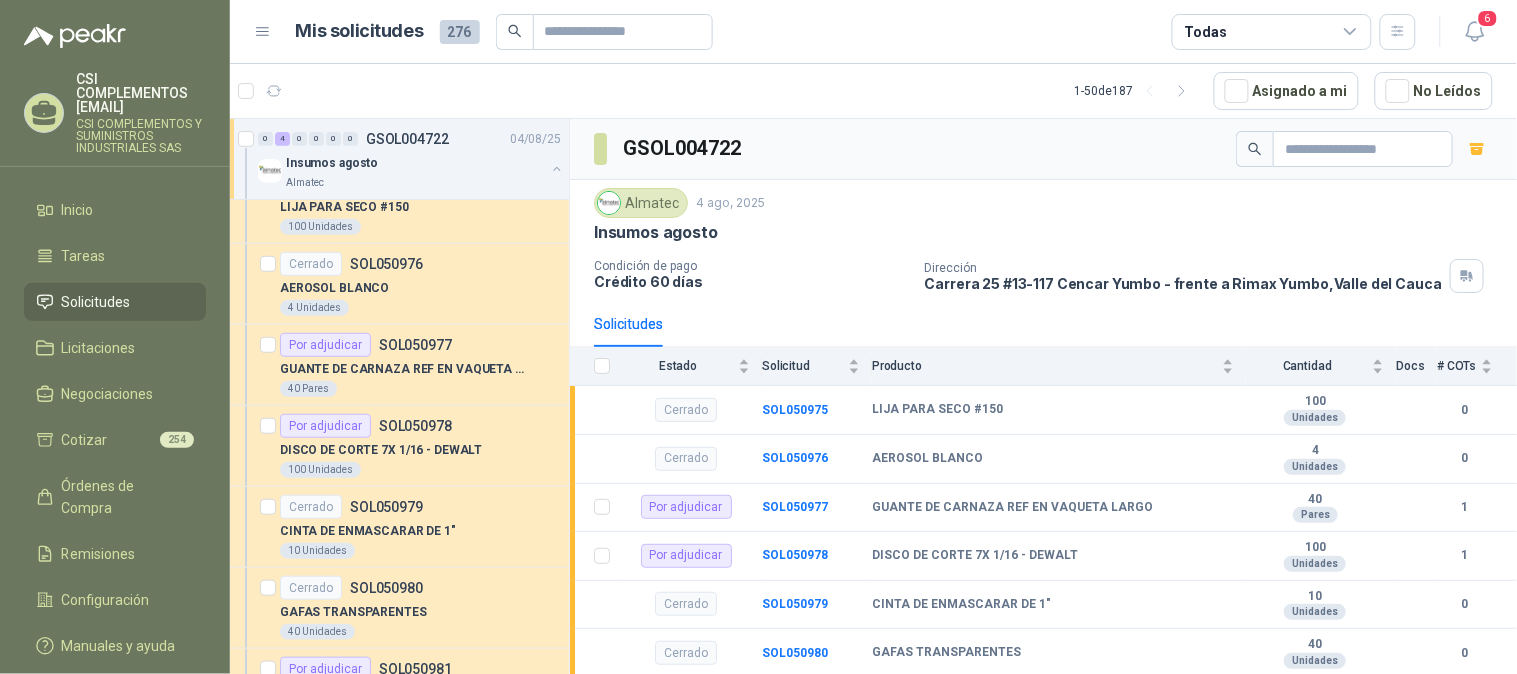 scroll, scrollTop: 222, scrollLeft: 0, axis: vertical 